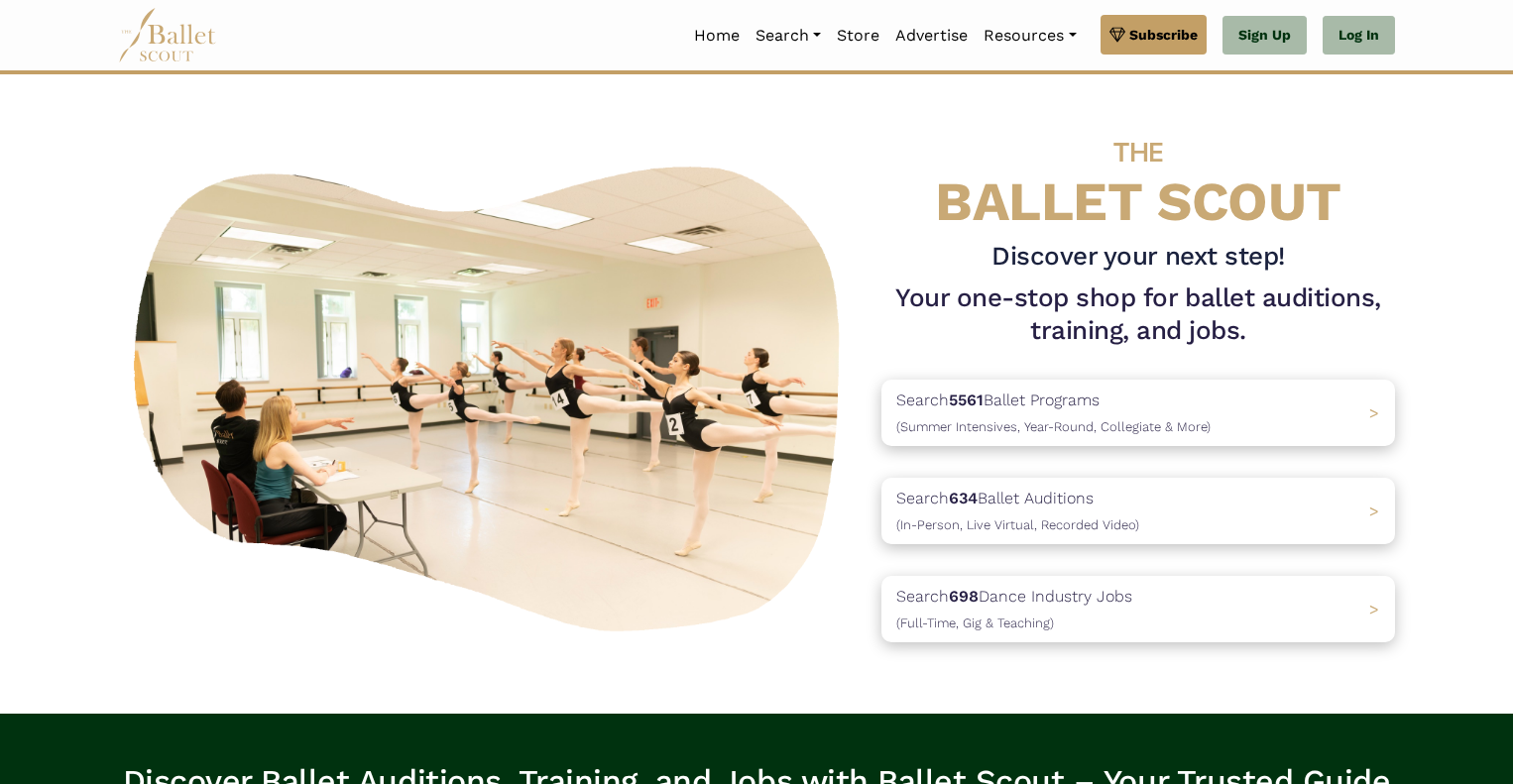 scroll, scrollTop: 0, scrollLeft: 0, axis: both 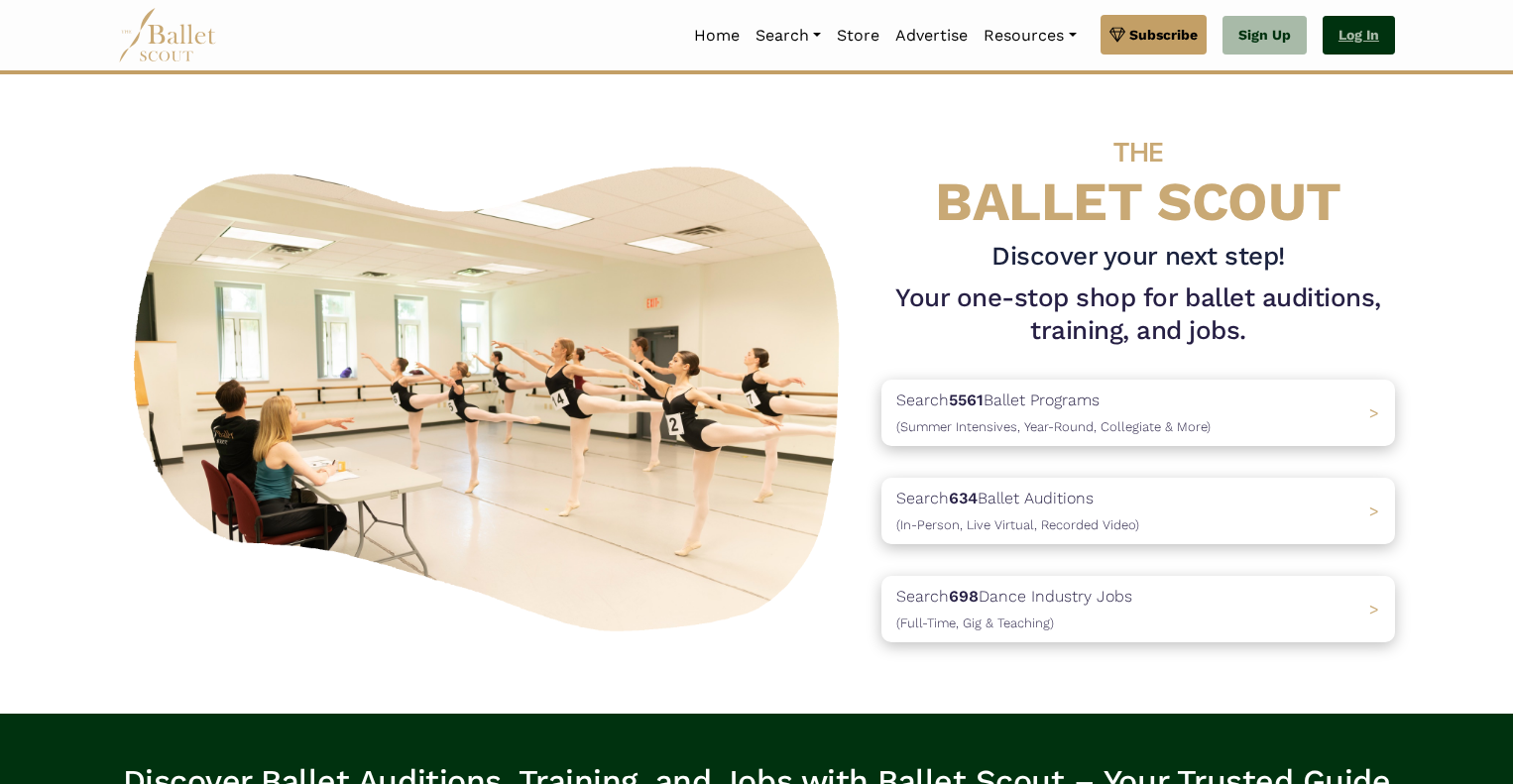 click on "Log In" at bounding box center [1358, 36] 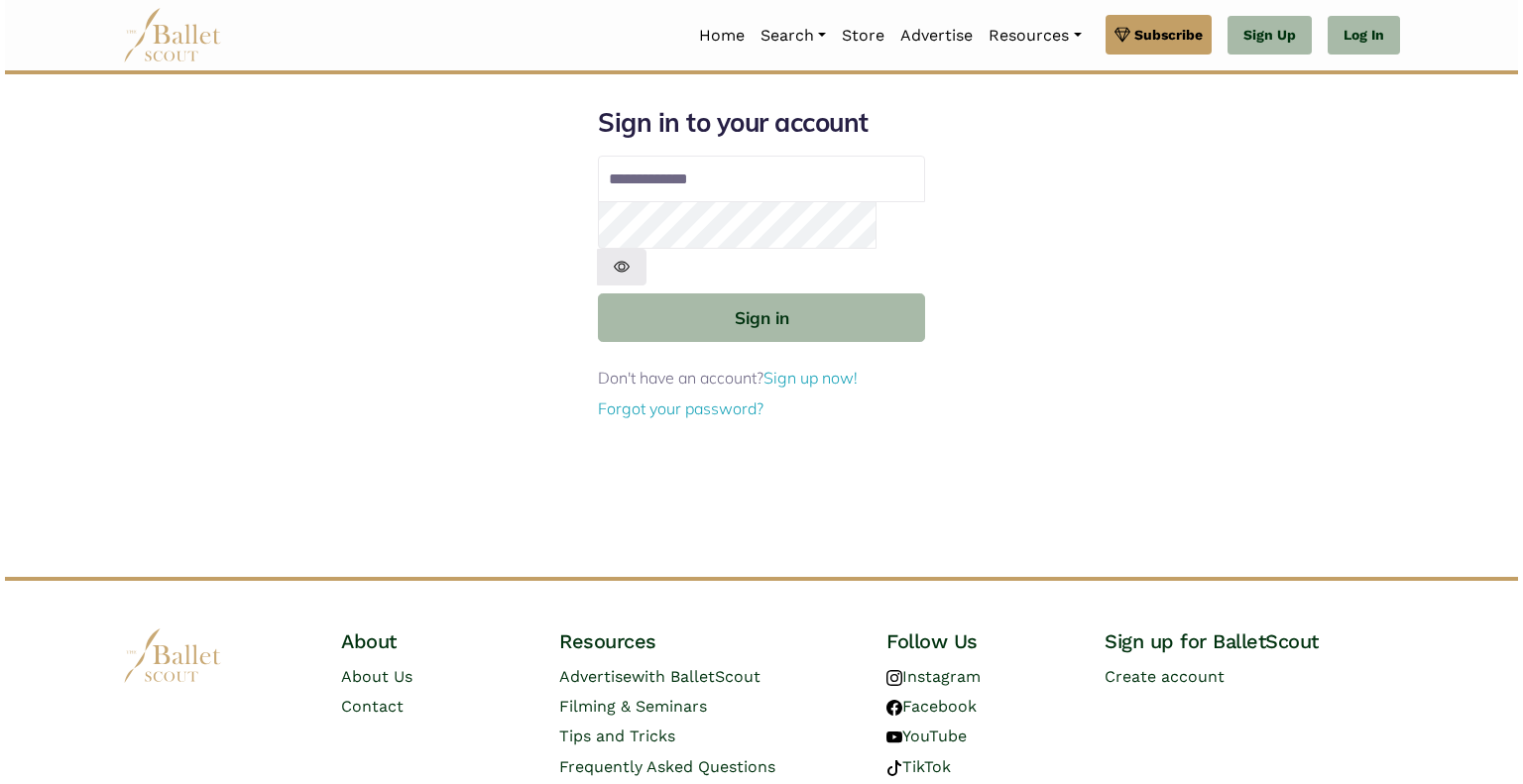 scroll, scrollTop: 0, scrollLeft: 0, axis: both 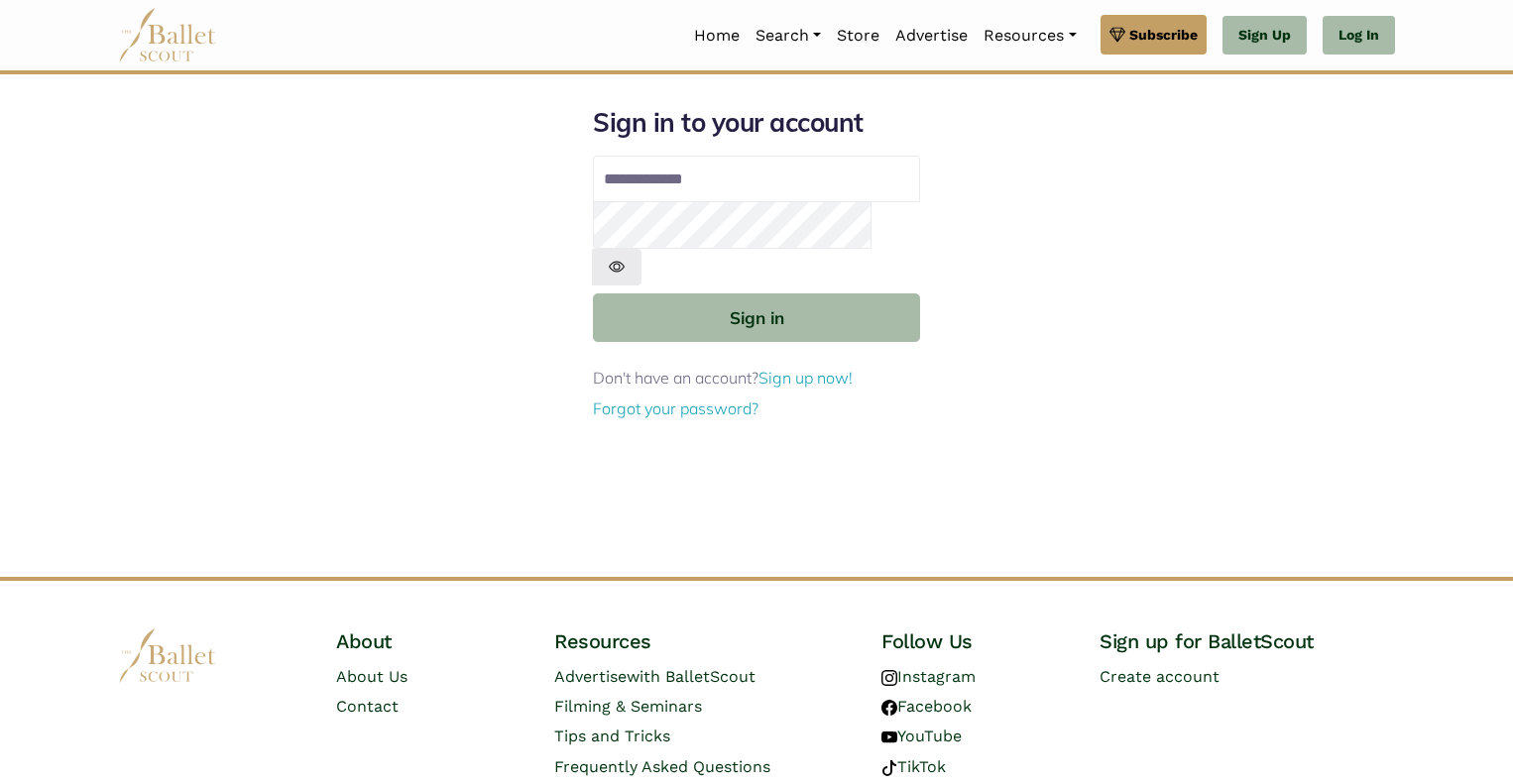 click on "Email address" at bounding box center (756, 179) 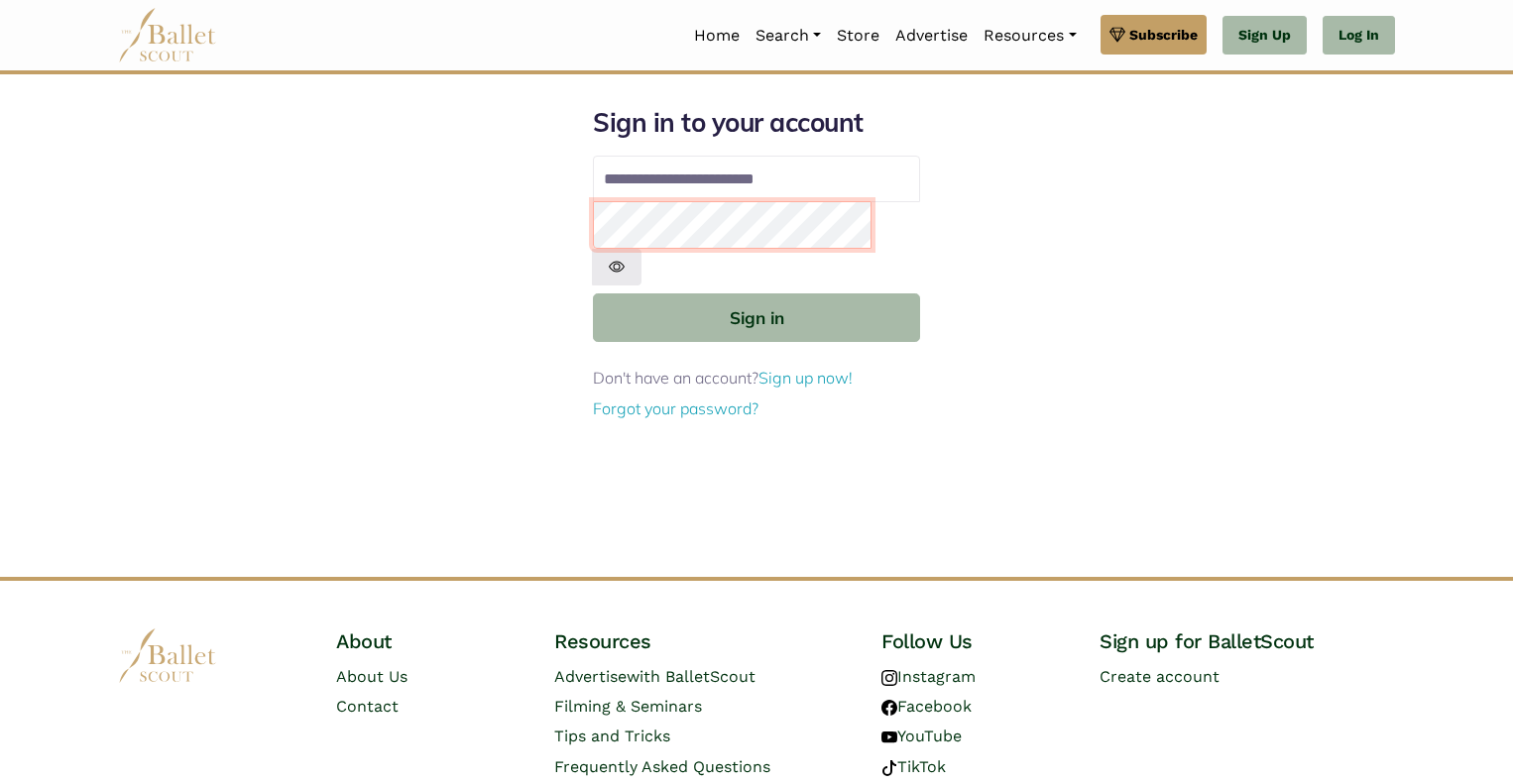 click on "Sign in" at bounding box center (756, 317) 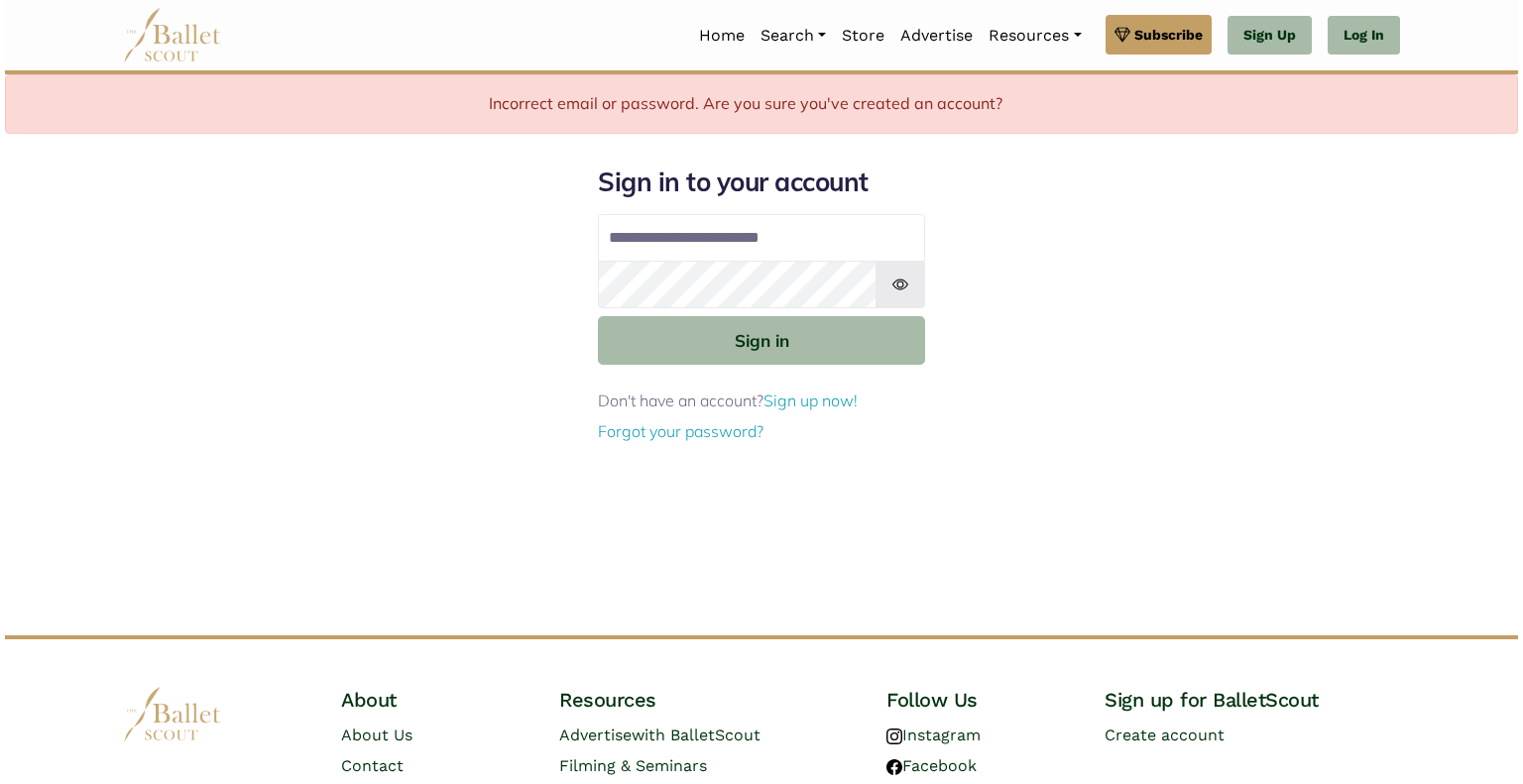 scroll, scrollTop: 0, scrollLeft: 0, axis: both 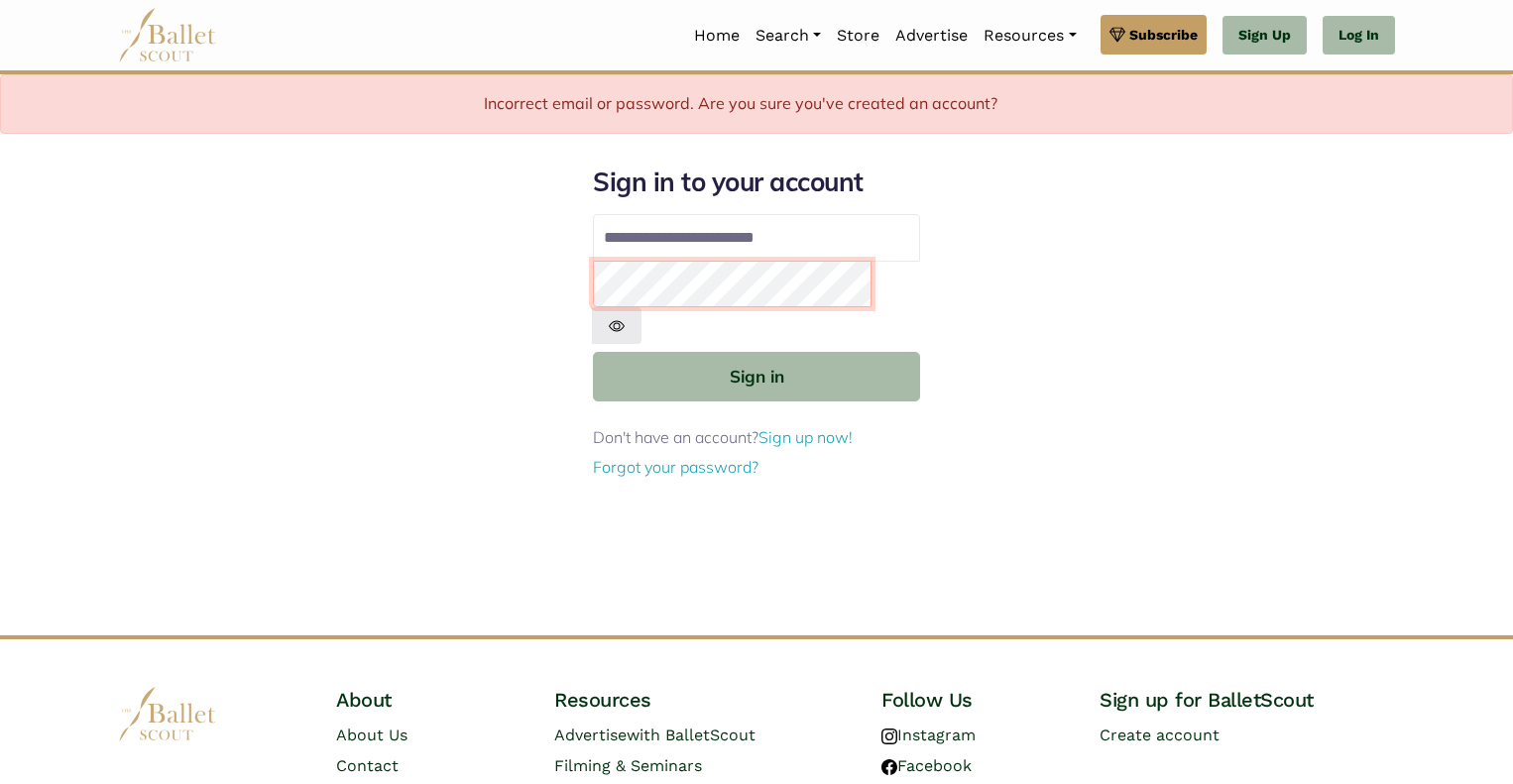 click on "Sign in" at bounding box center (756, 376) 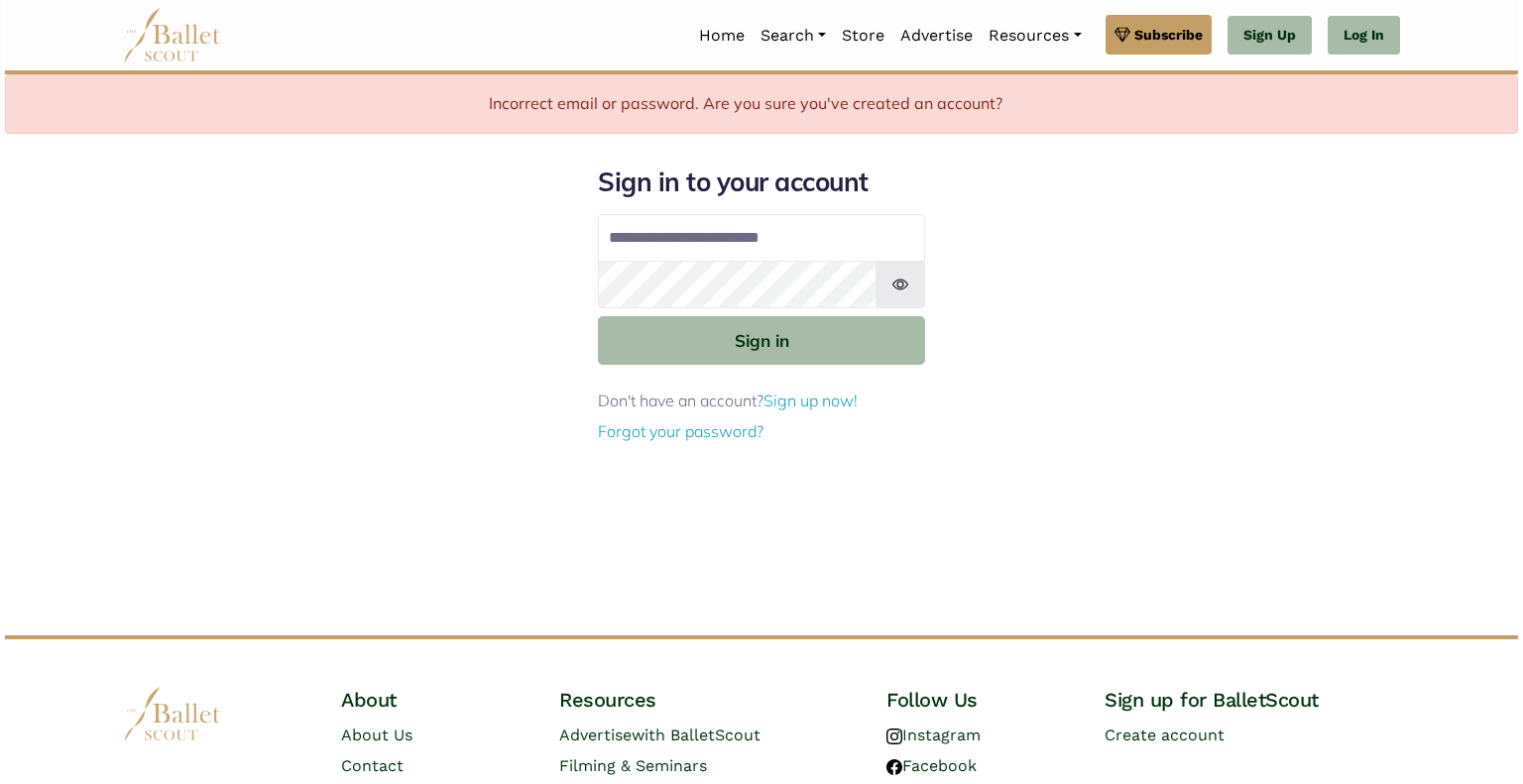 scroll, scrollTop: 0, scrollLeft: 0, axis: both 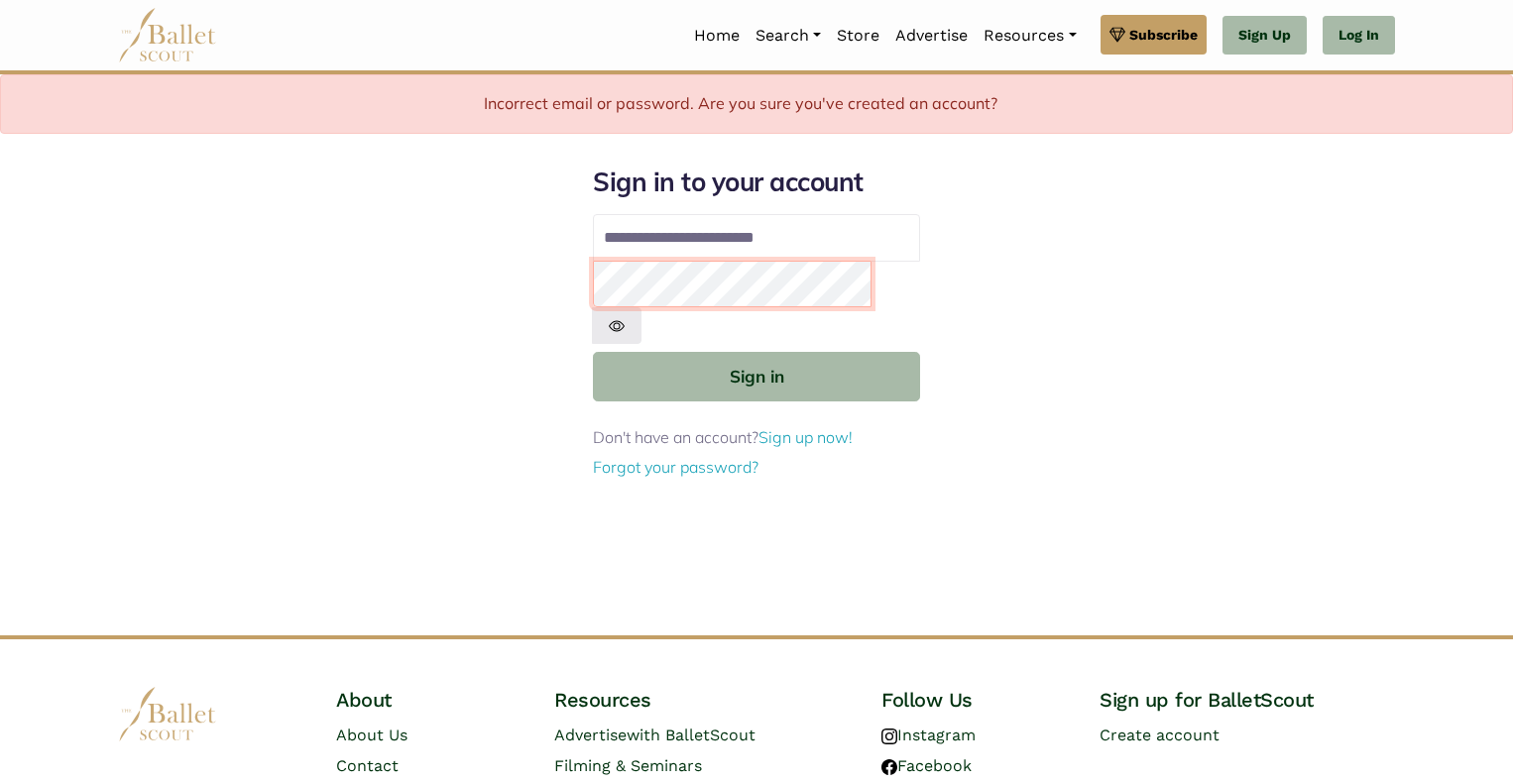 click on "Sign in" at bounding box center (756, 376) 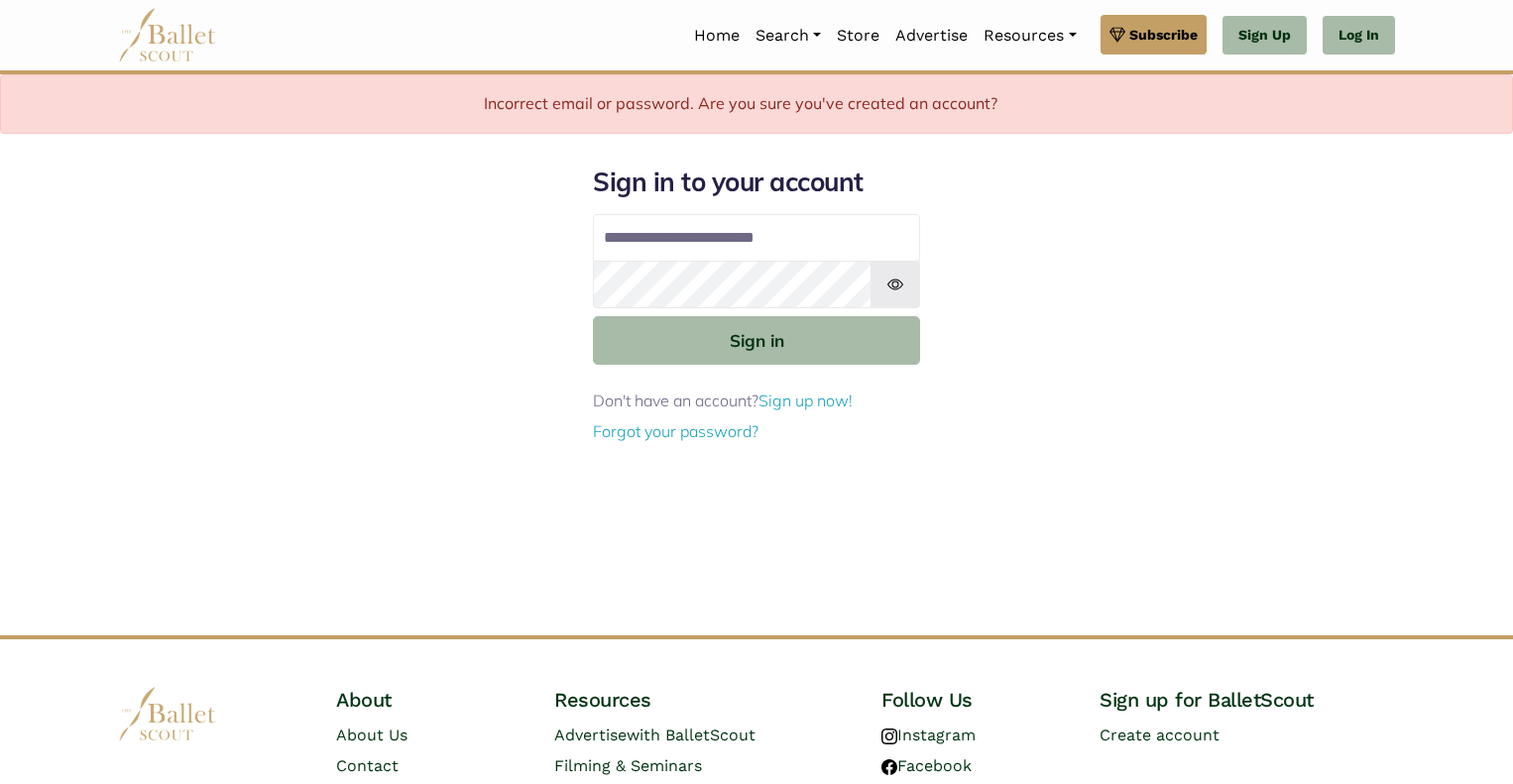 scroll, scrollTop: 0, scrollLeft: 0, axis: both 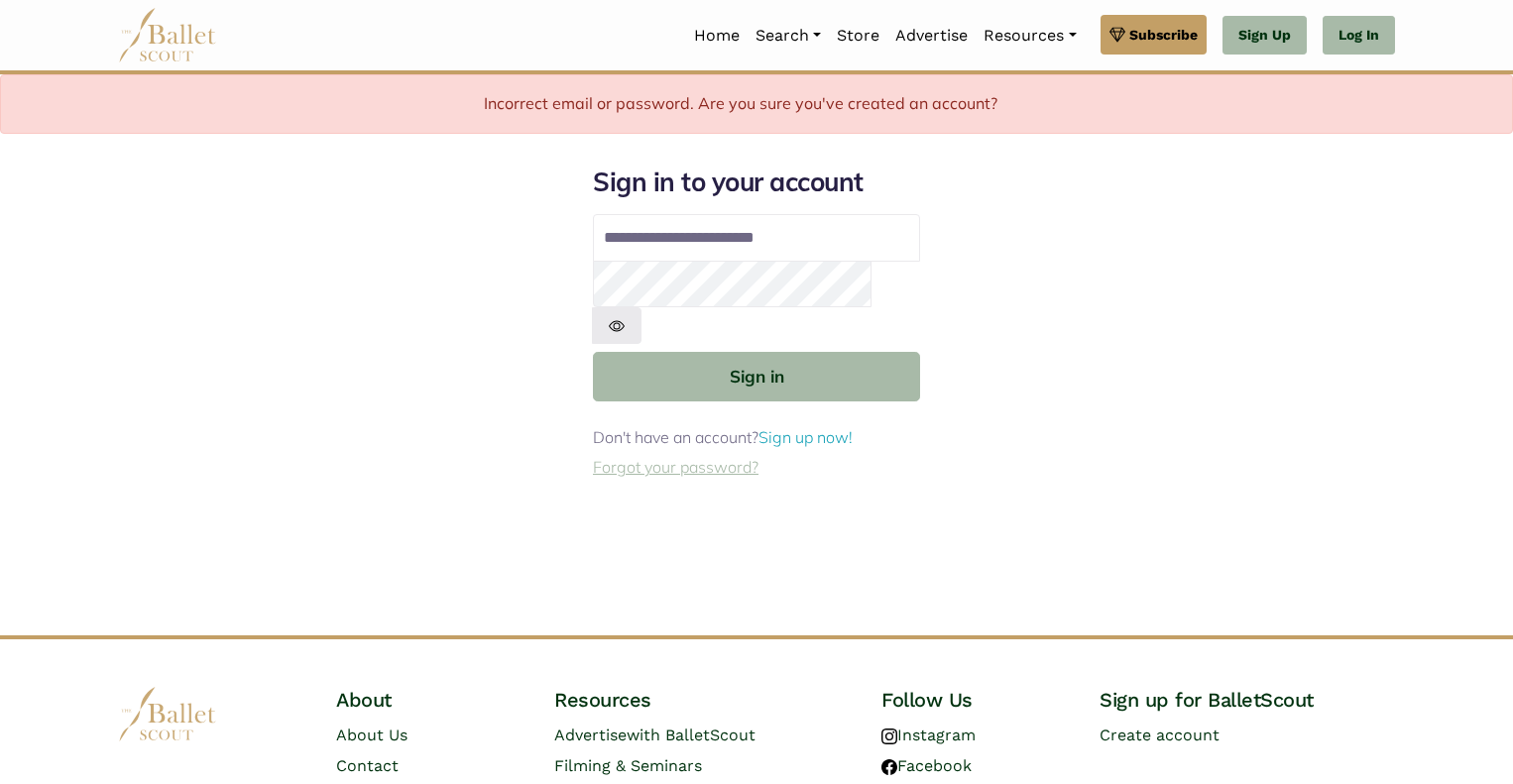 click on "Forgot your password?" at bounding box center [675, 467] 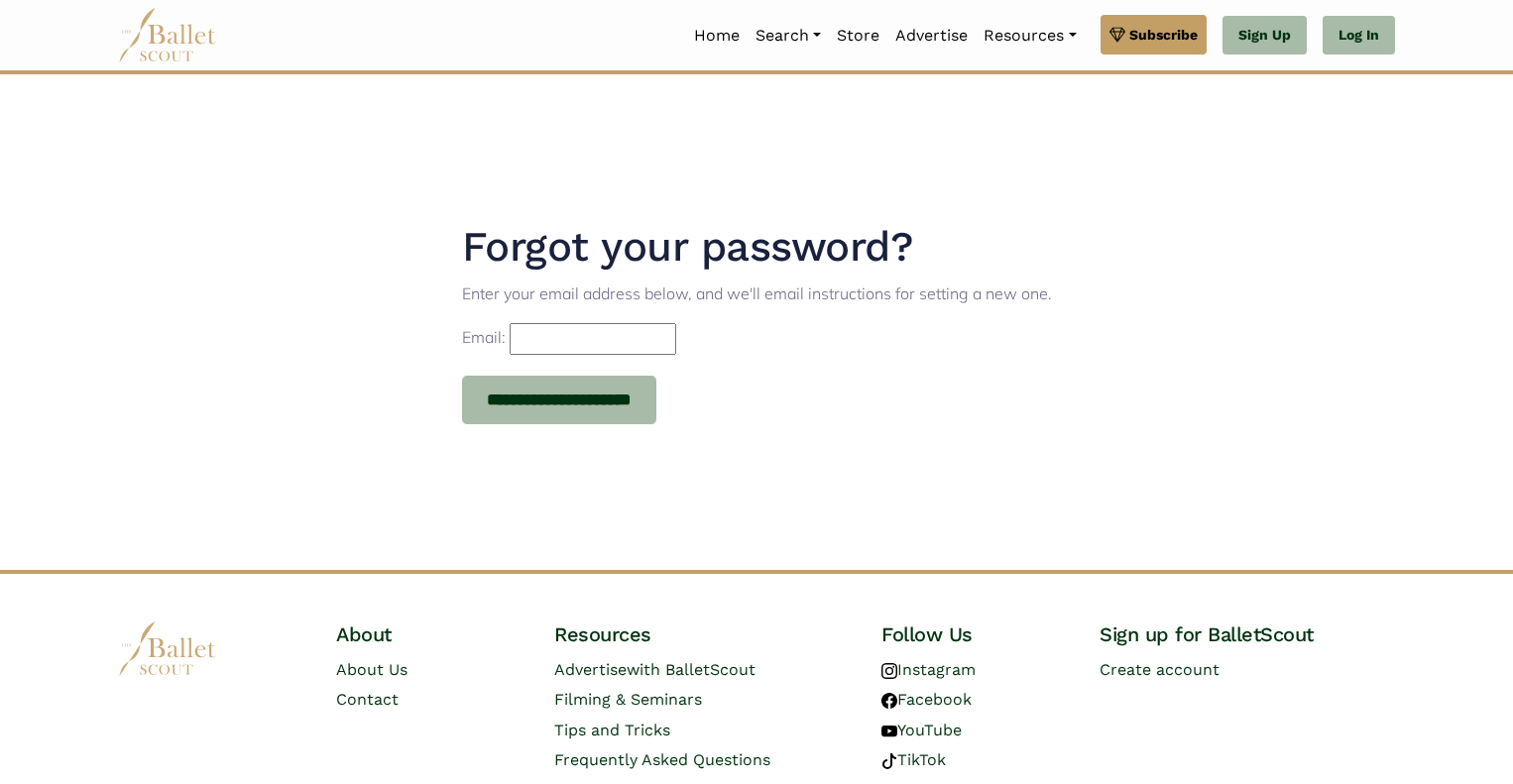 scroll, scrollTop: 0, scrollLeft: 0, axis: both 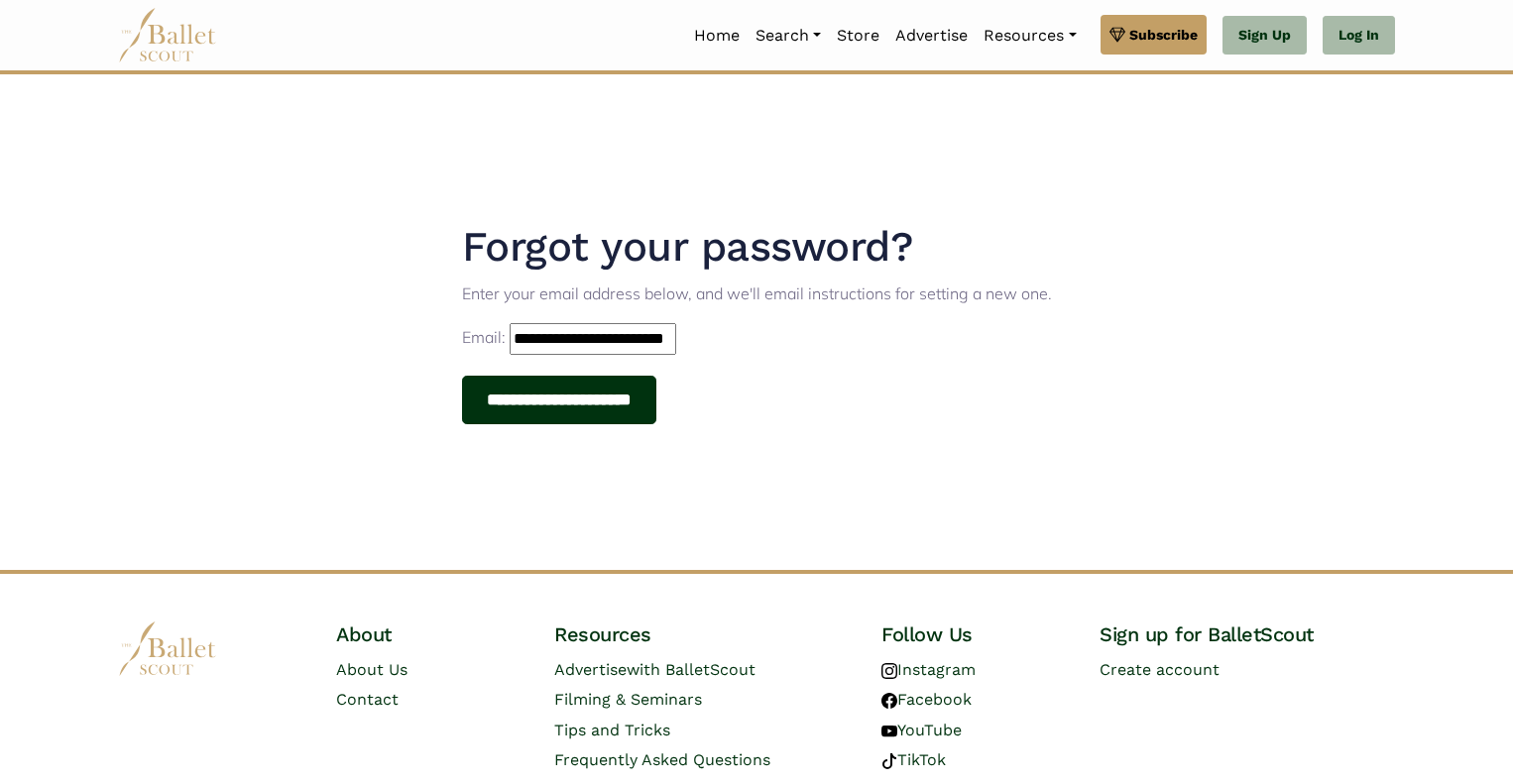 click on "**********" at bounding box center (559, 400) 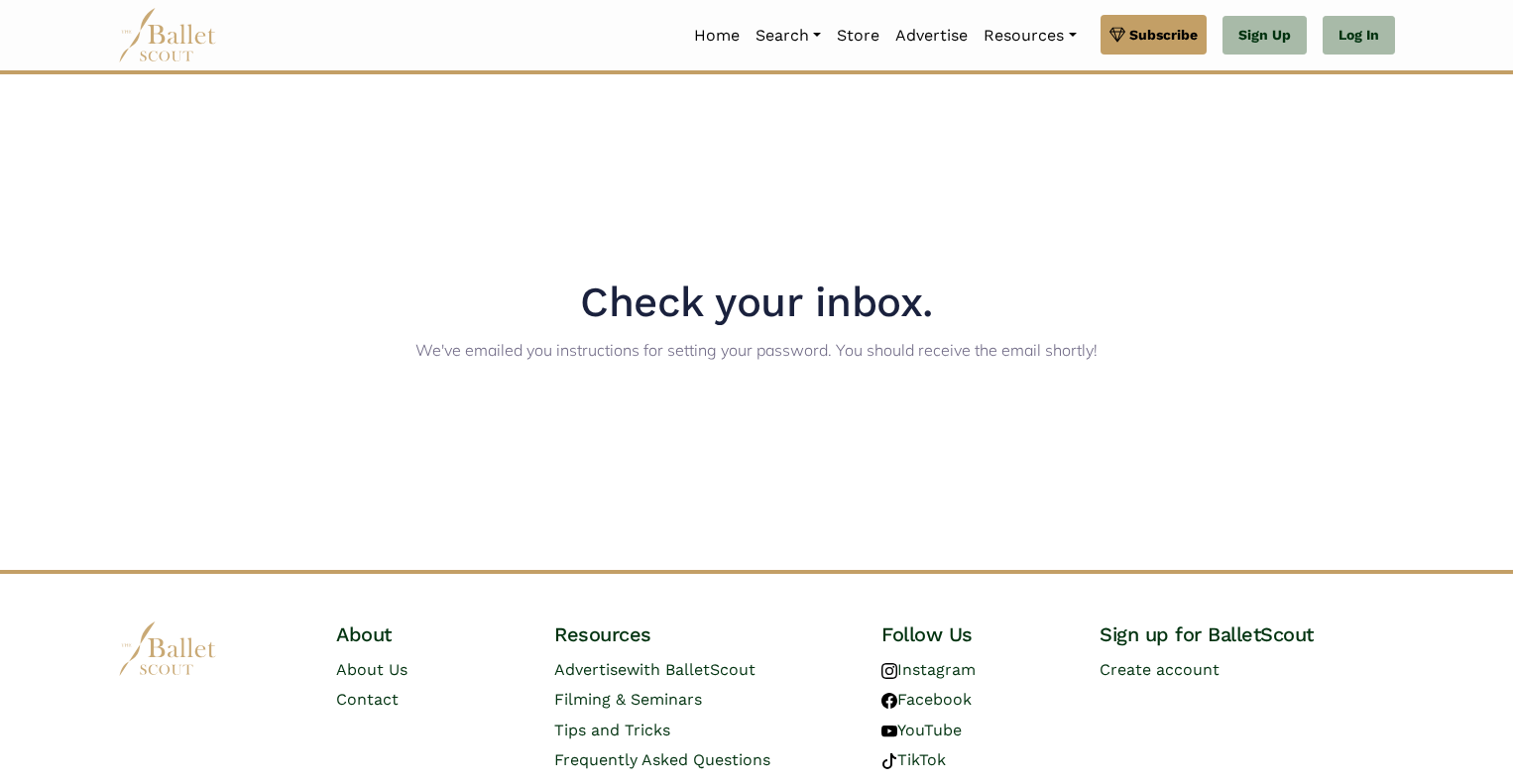 scroll, scrollTop: 0, scrollLeft: 0, axis: both 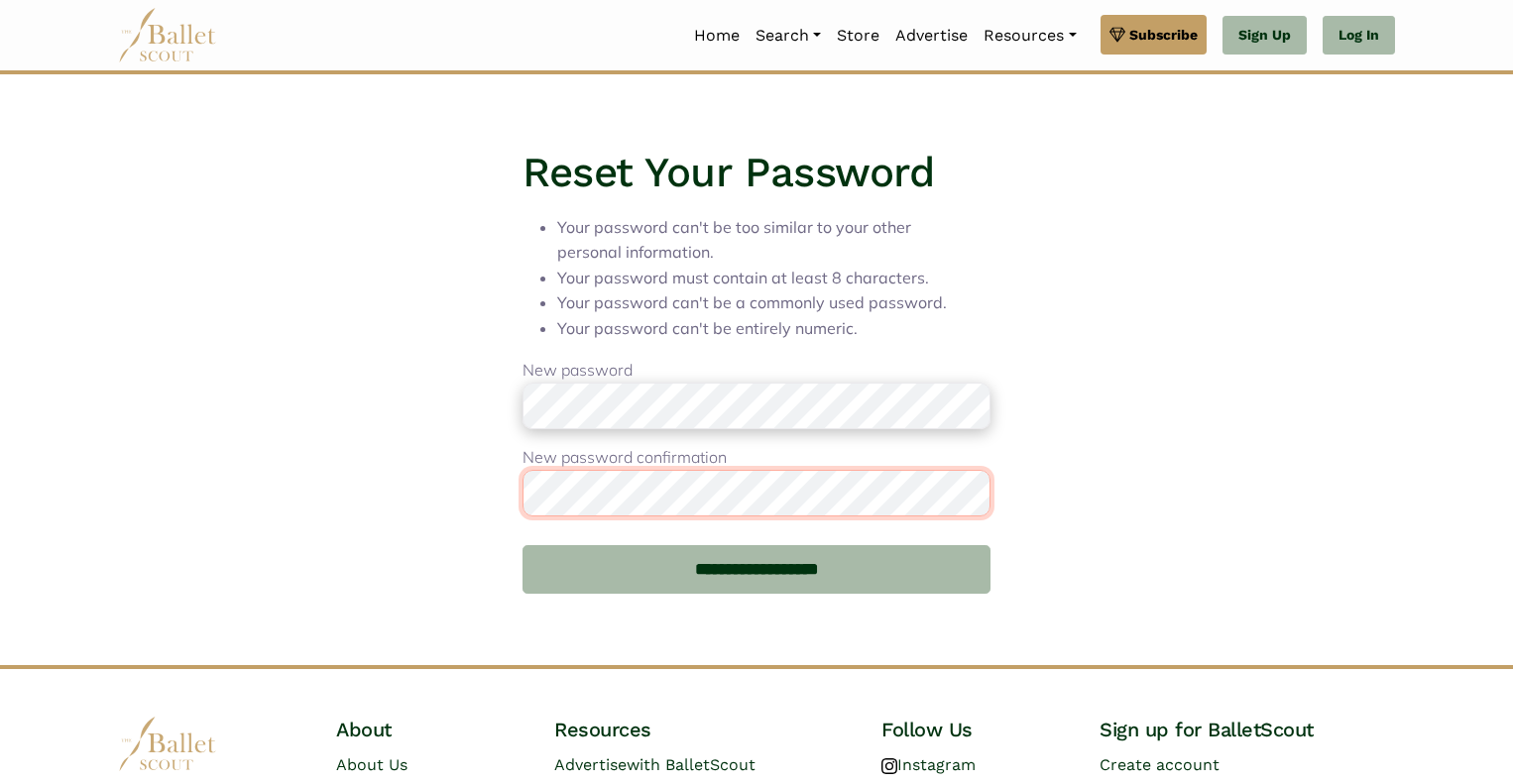 click on "**********" at bounding box center [756, 570] 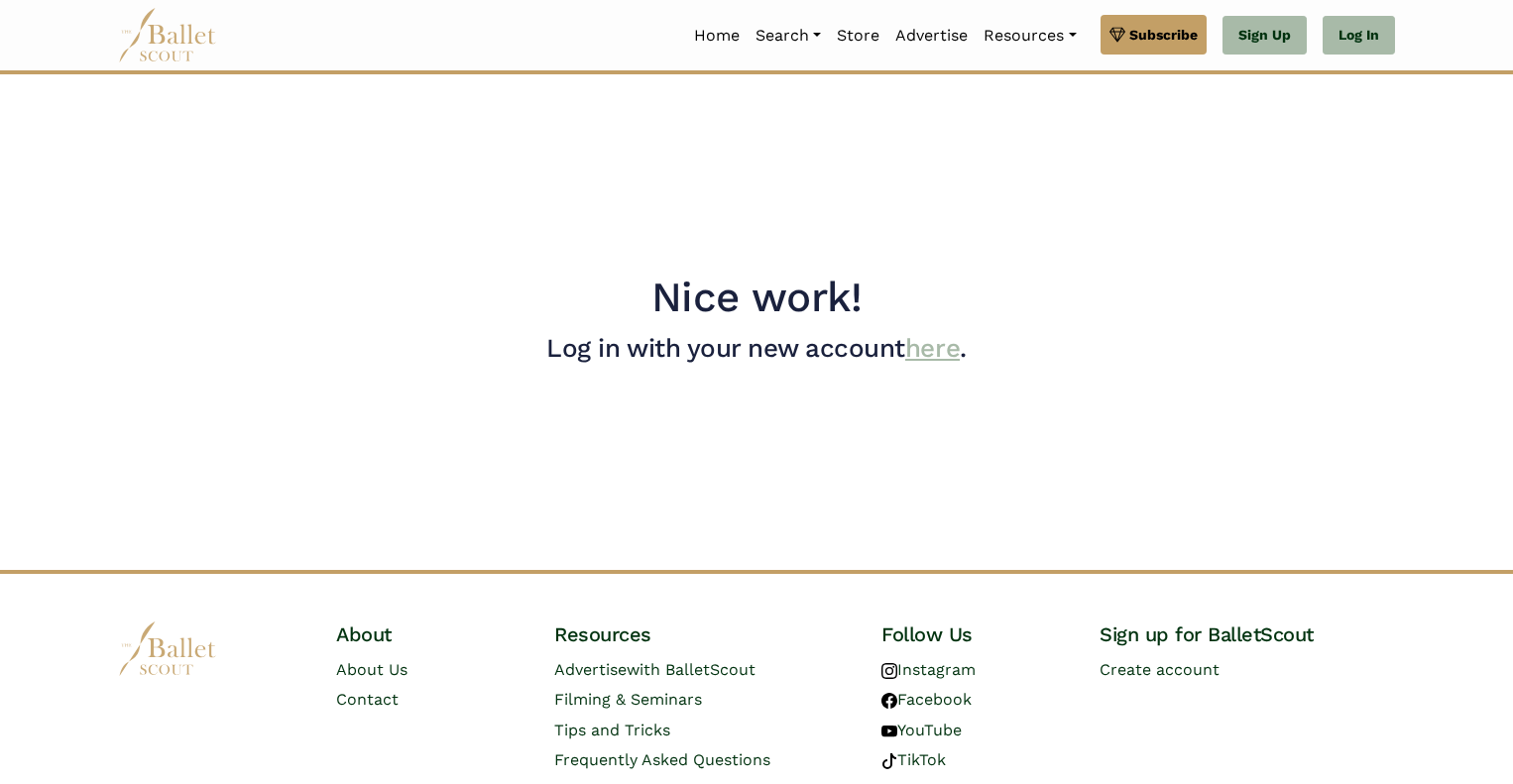scroll, scrollTop: 0, scrollLeft: 0, axis: both 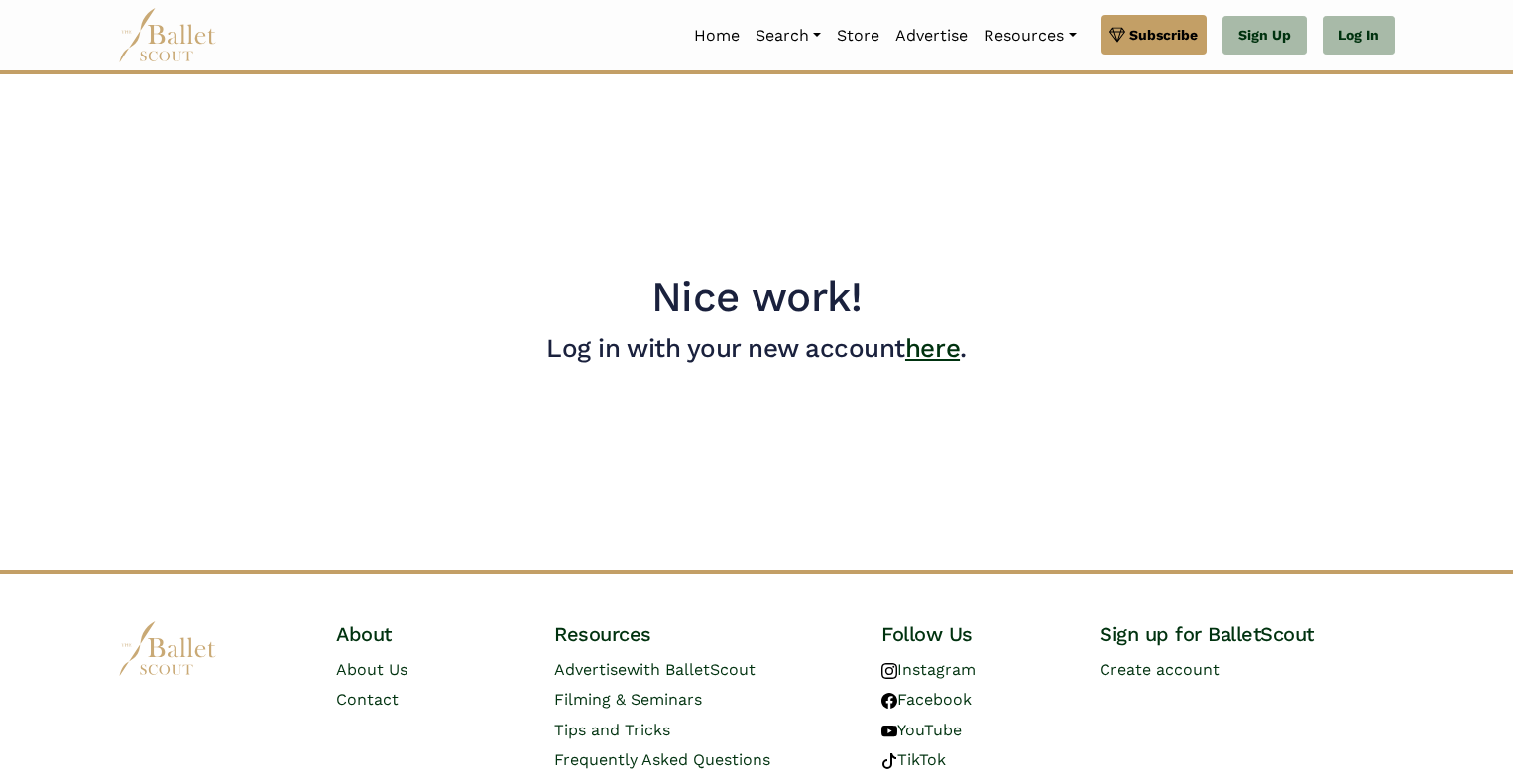 click on "here" at bounding box center (932, 348) 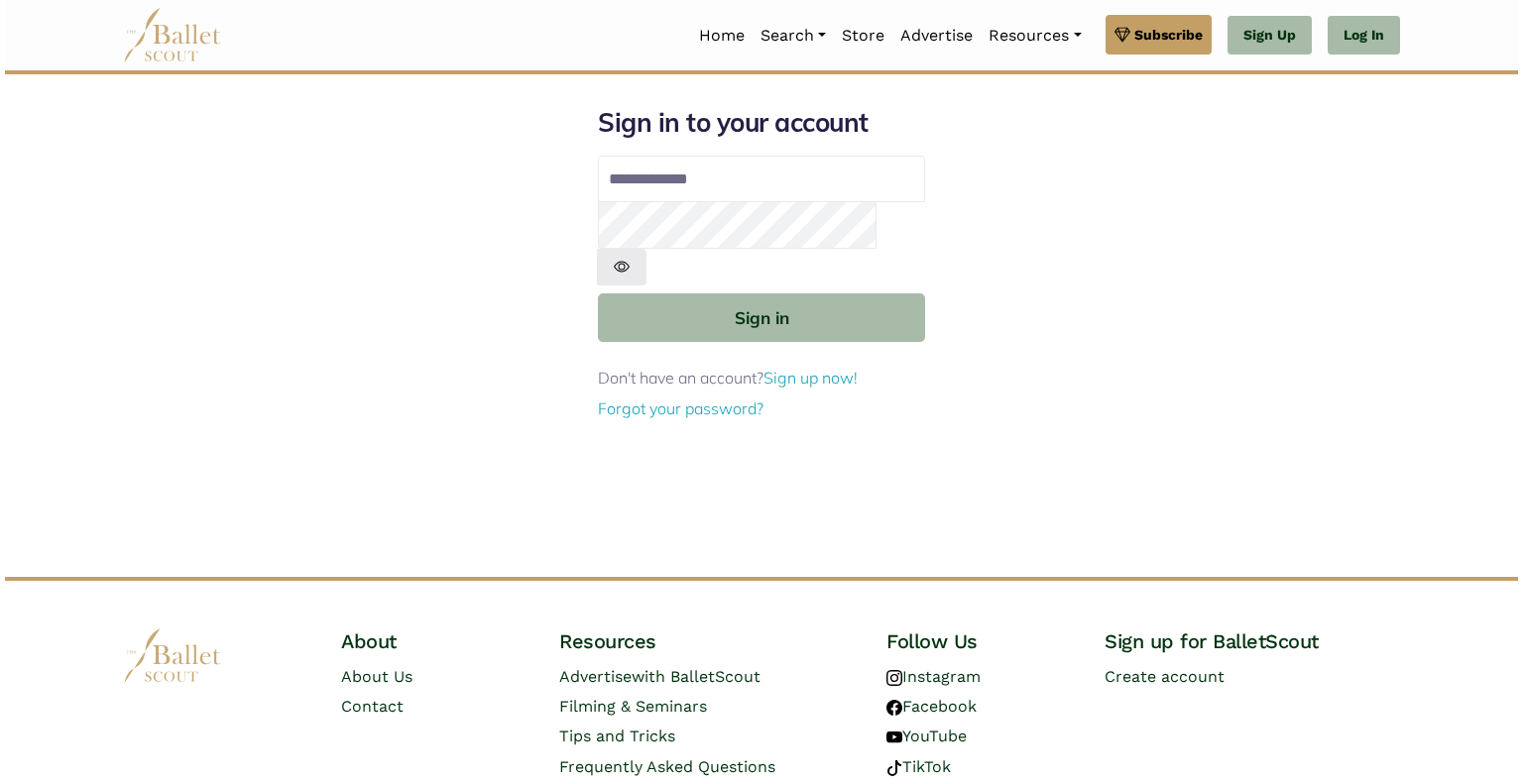 scroll, scrollTop: 0, scrollLeft: 0, axis: both 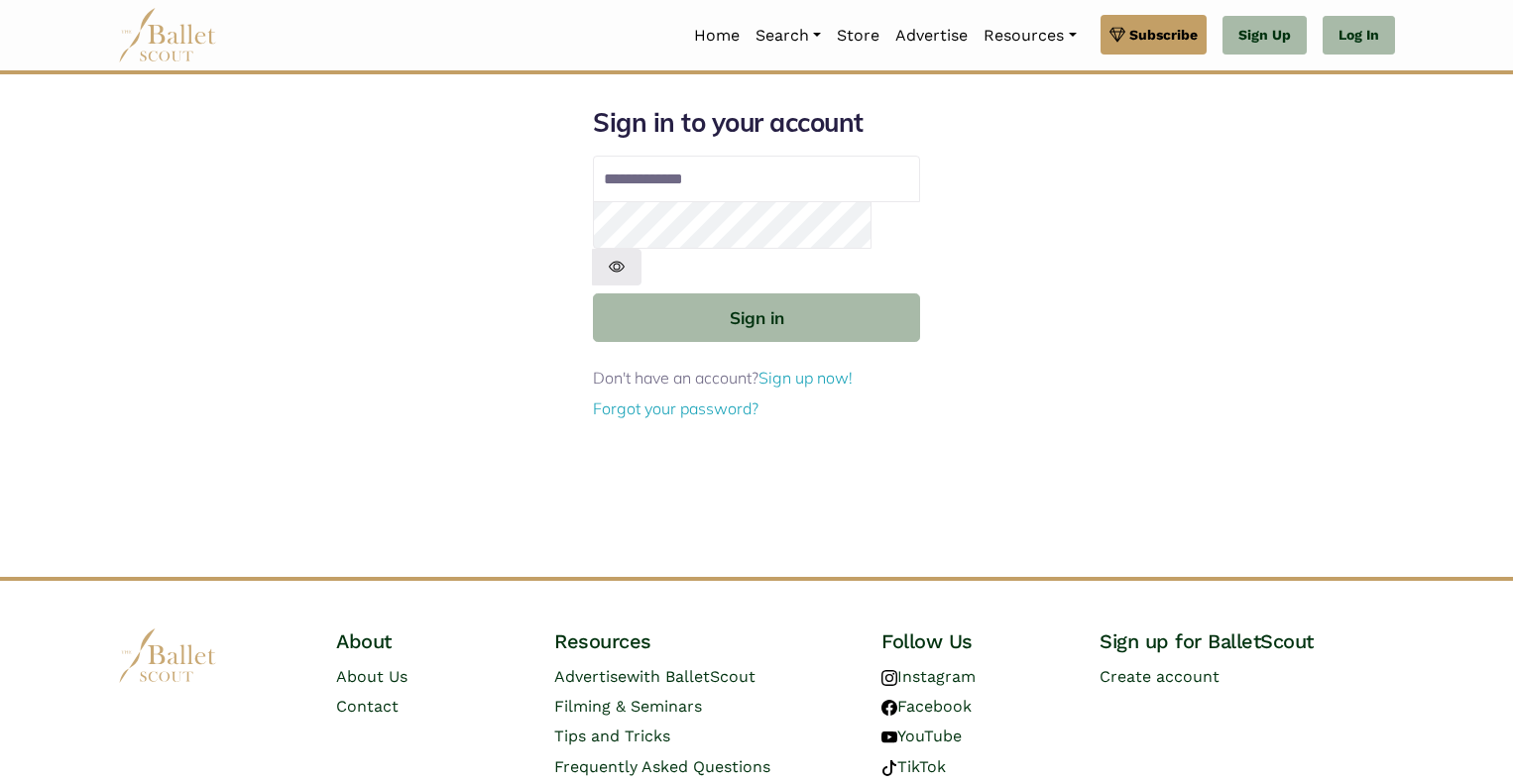 click on "Email address" at bounding box center [756, 179] 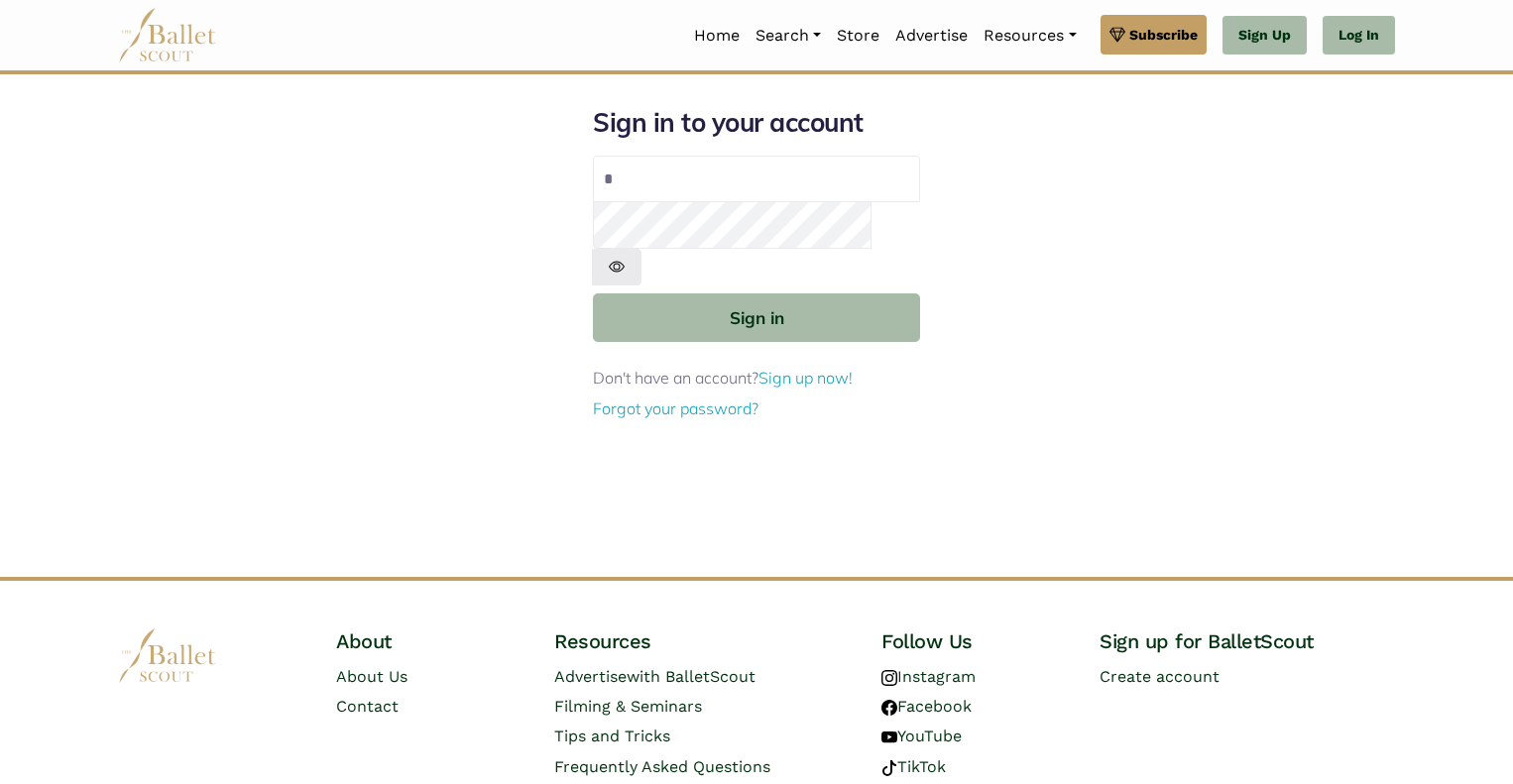 type on "**********" 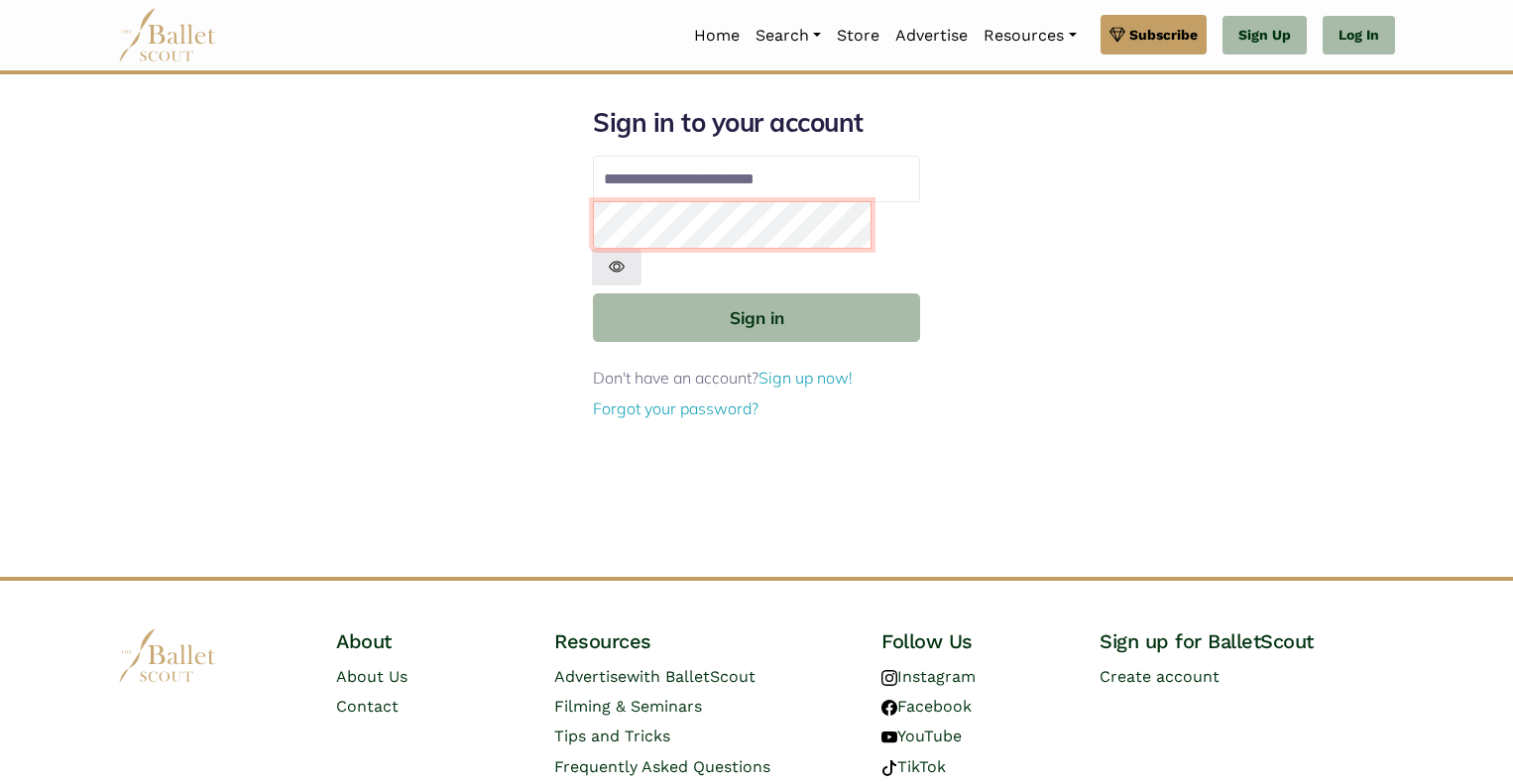 click on "Sign in" at bounding box center [756, 317] 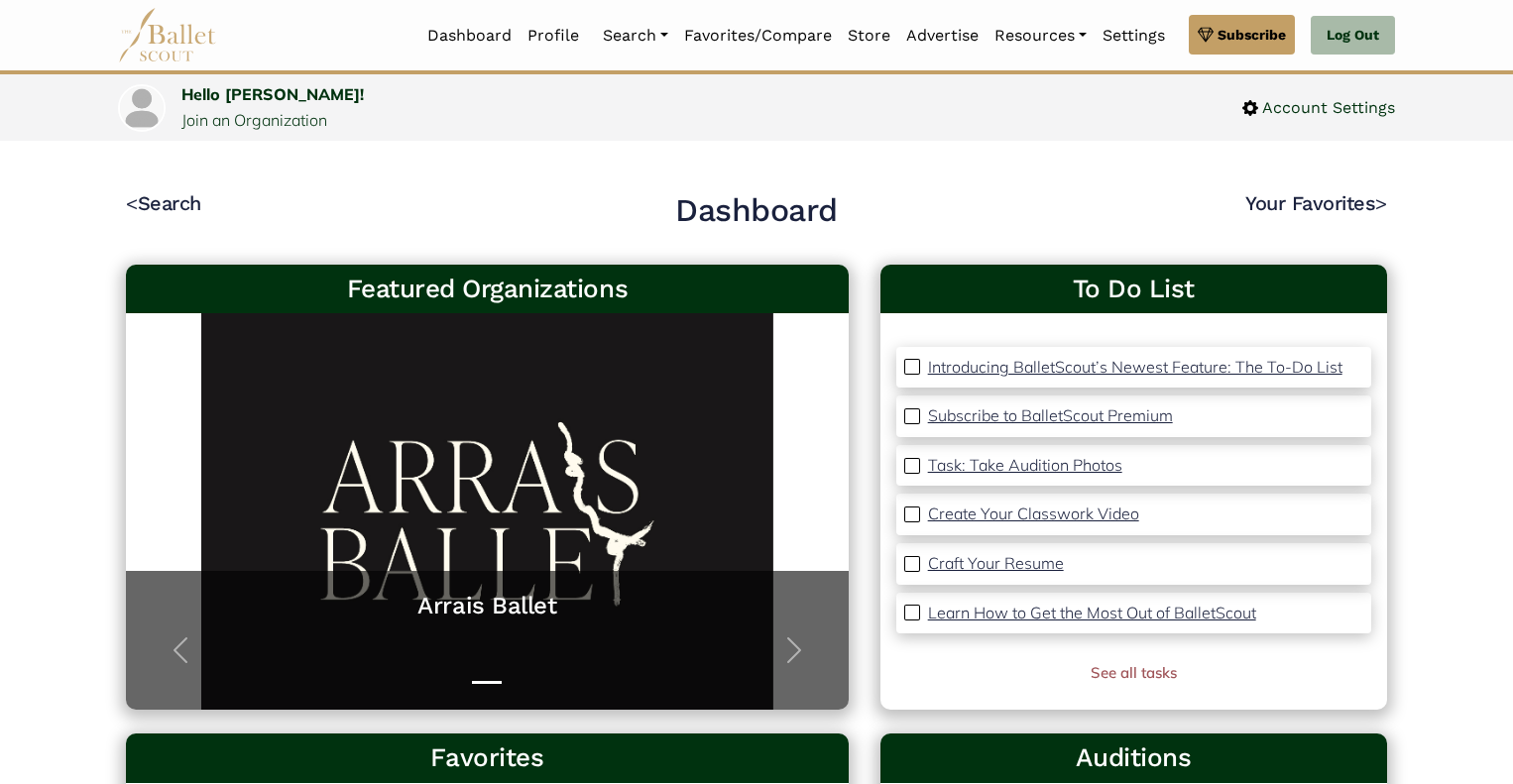 scroll, scrollTop: 0, scrollLeft: 0, axis: both 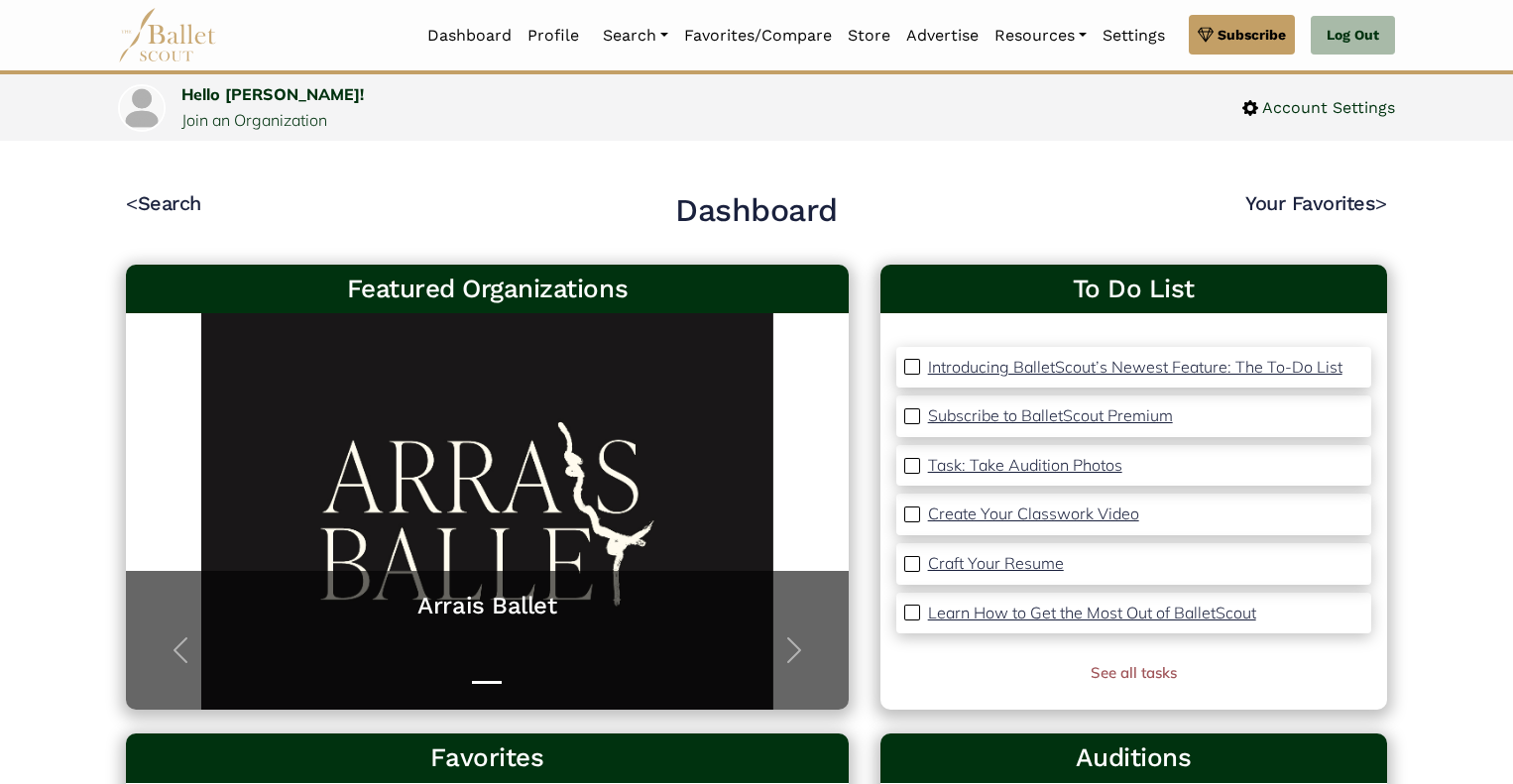 click on "Craft Your Resume" at bounding box center (995, 563) 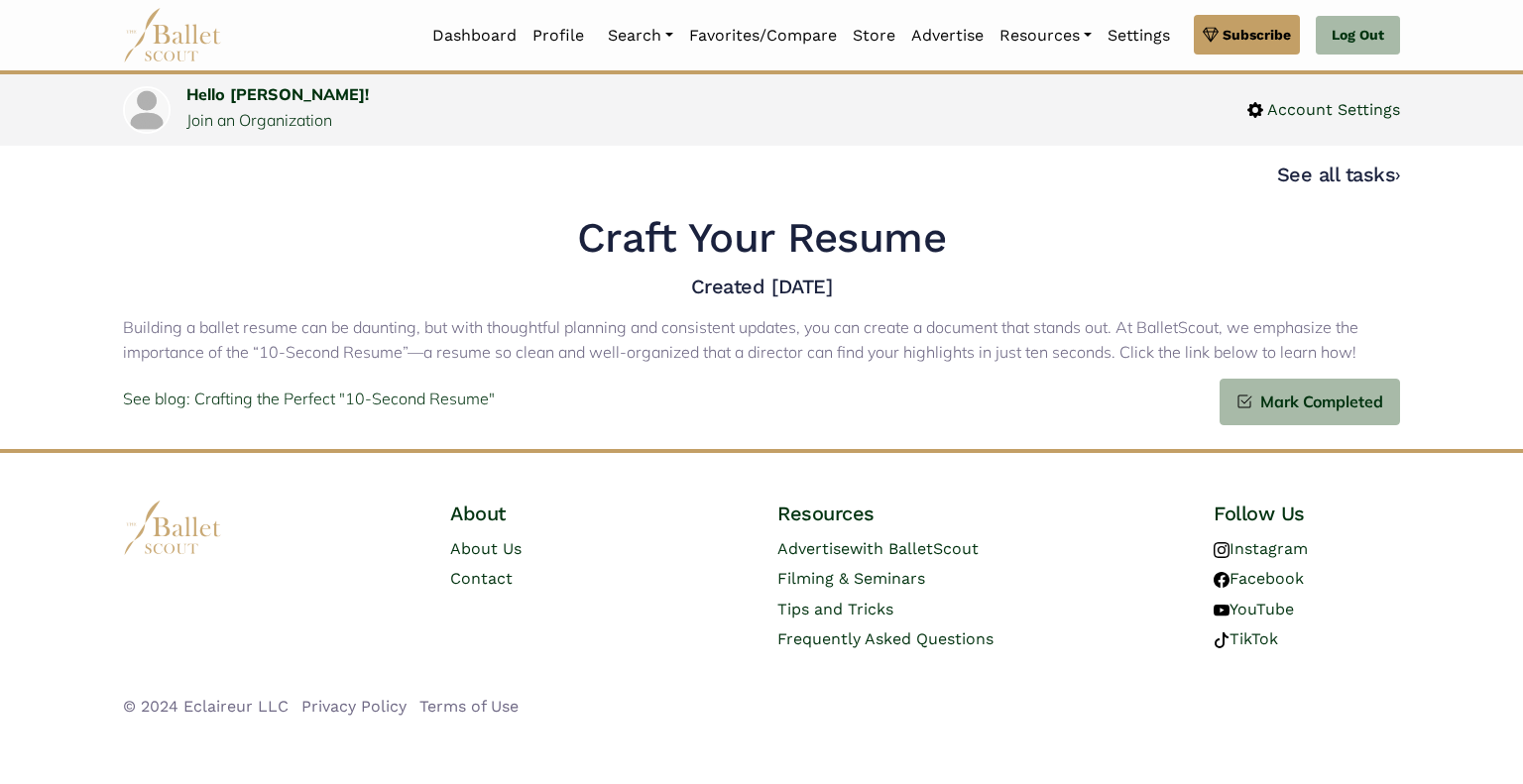 scroll, scrollTop: 0, scrollLeft: 0, axis: both 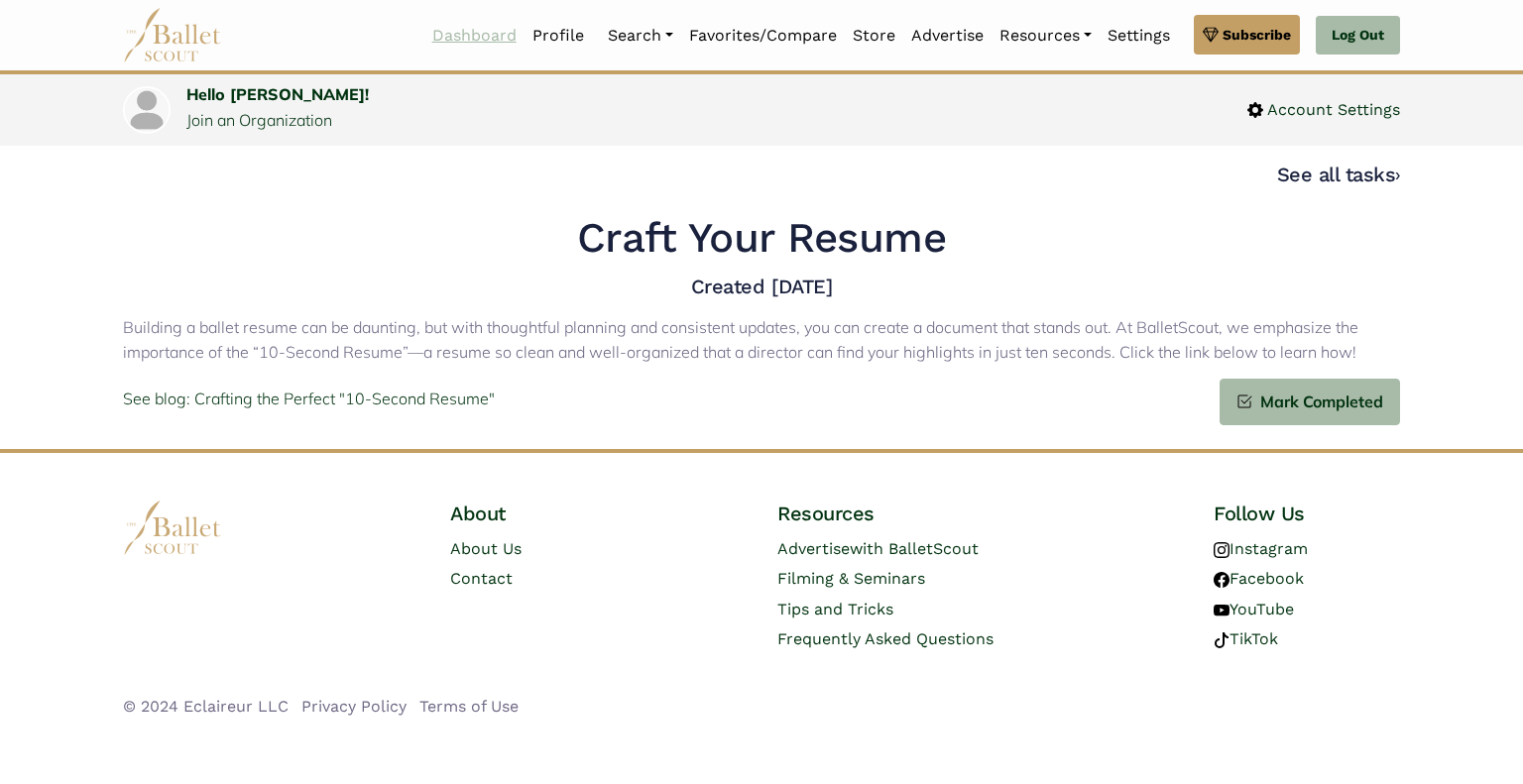 click on "Dashboard" at bounding box center [474, 36] 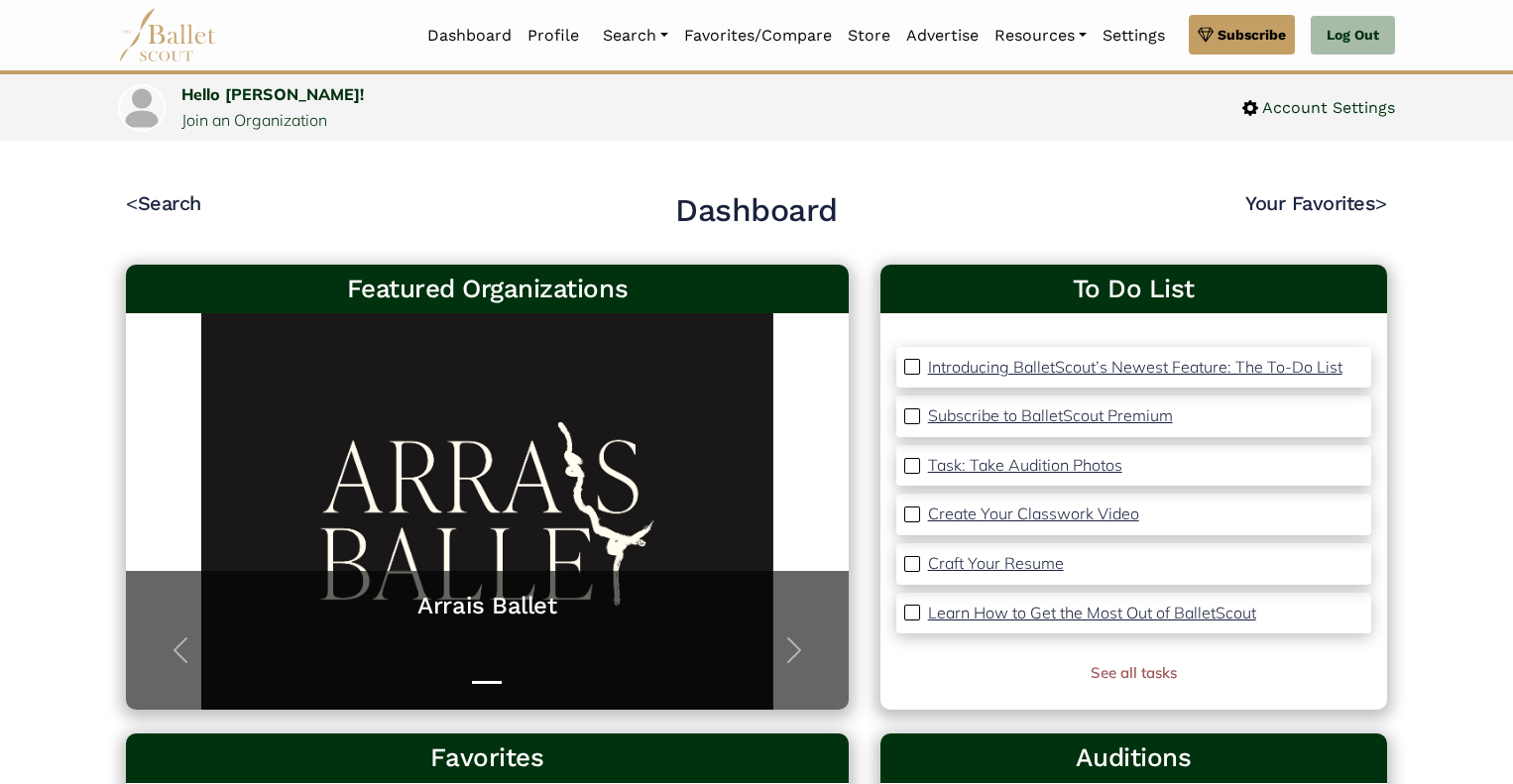 scroll, scrollTop: 0, scrollLeft: 0, axis: both 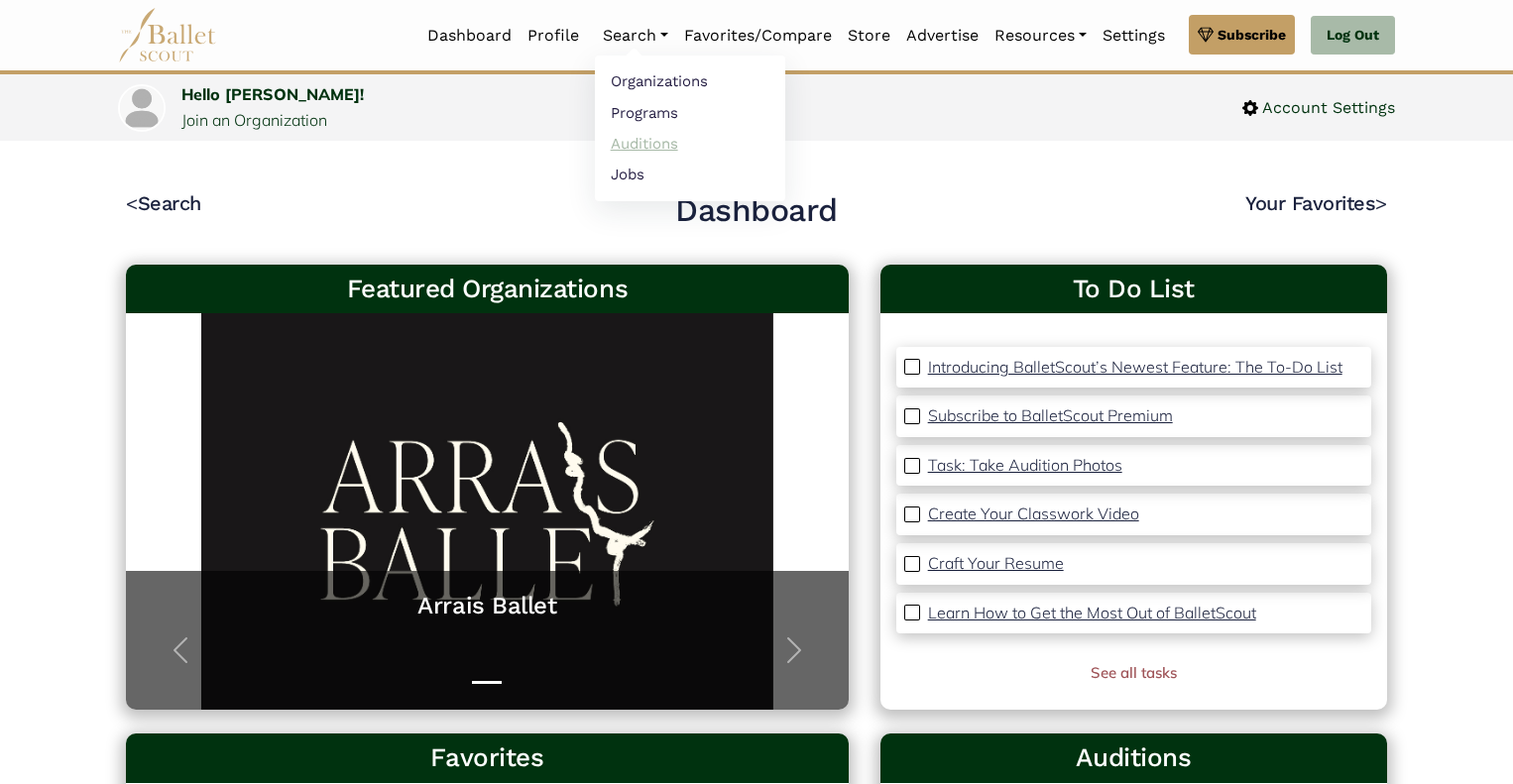 click on "Auditions" at bounding box center [690, 143] 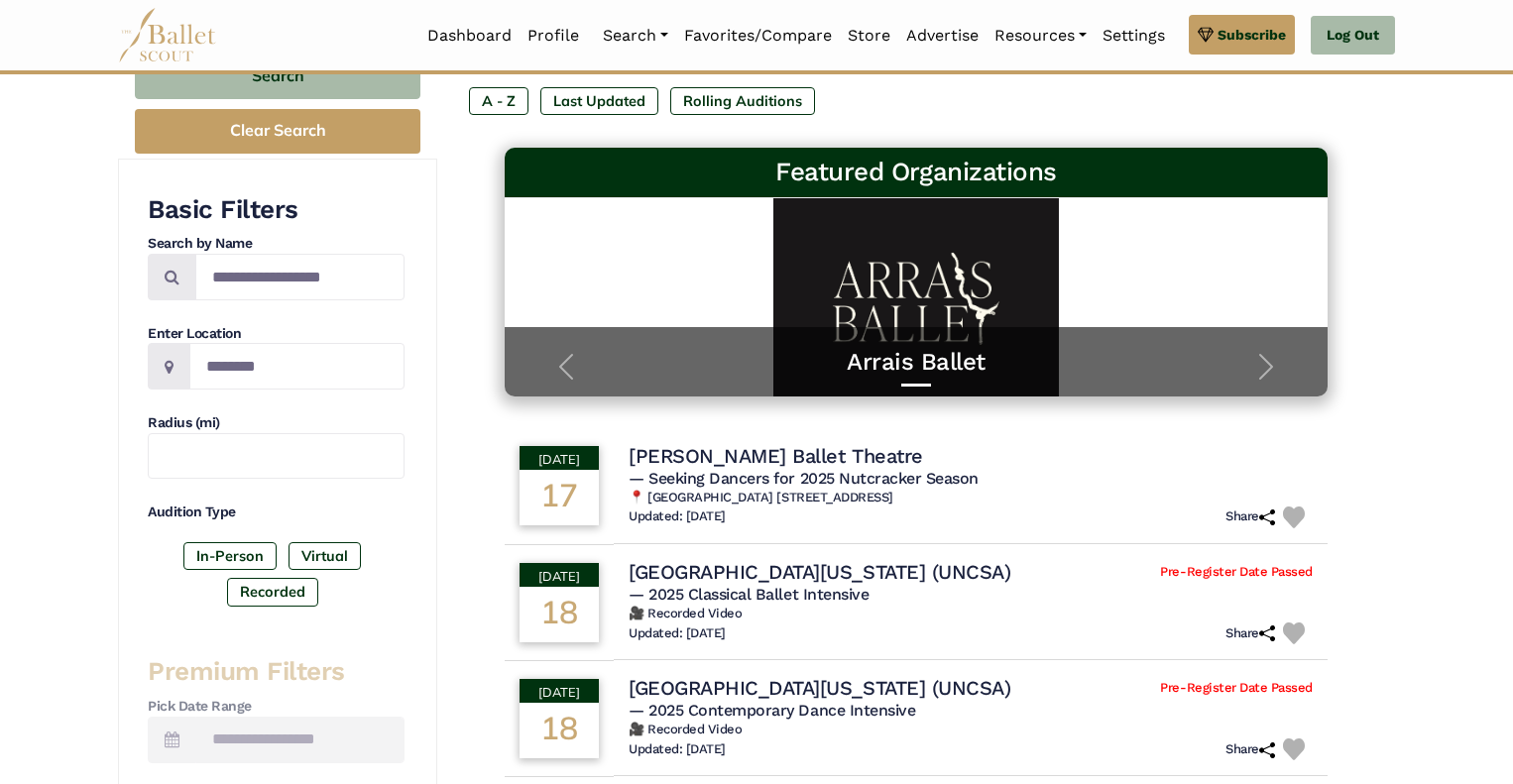 scroll, scrollTop: 247, scrollLeft: 0, axis: vertical 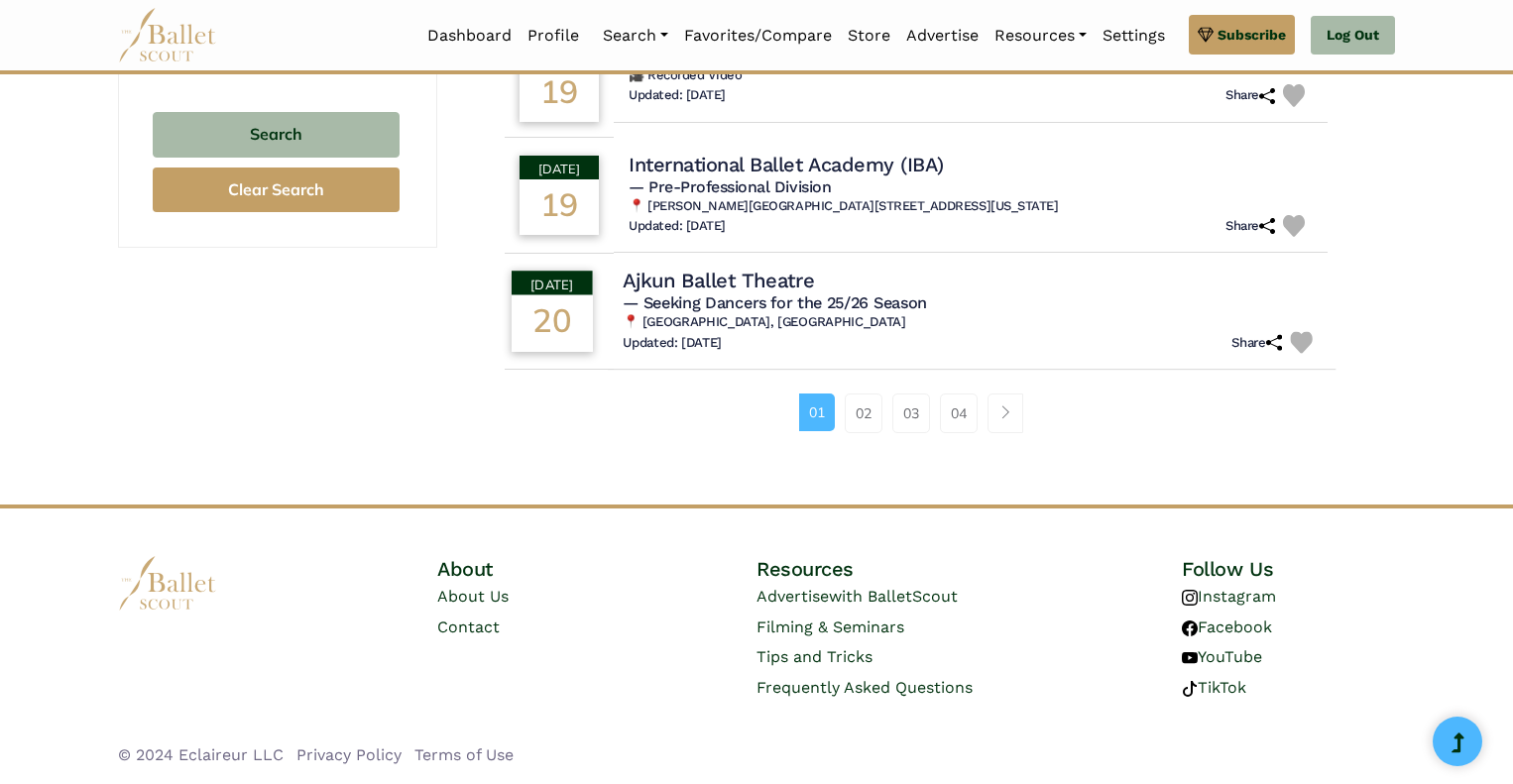 click on "— Seeking Dancers for the 25/26 Season" at bounding box center (774, 302) 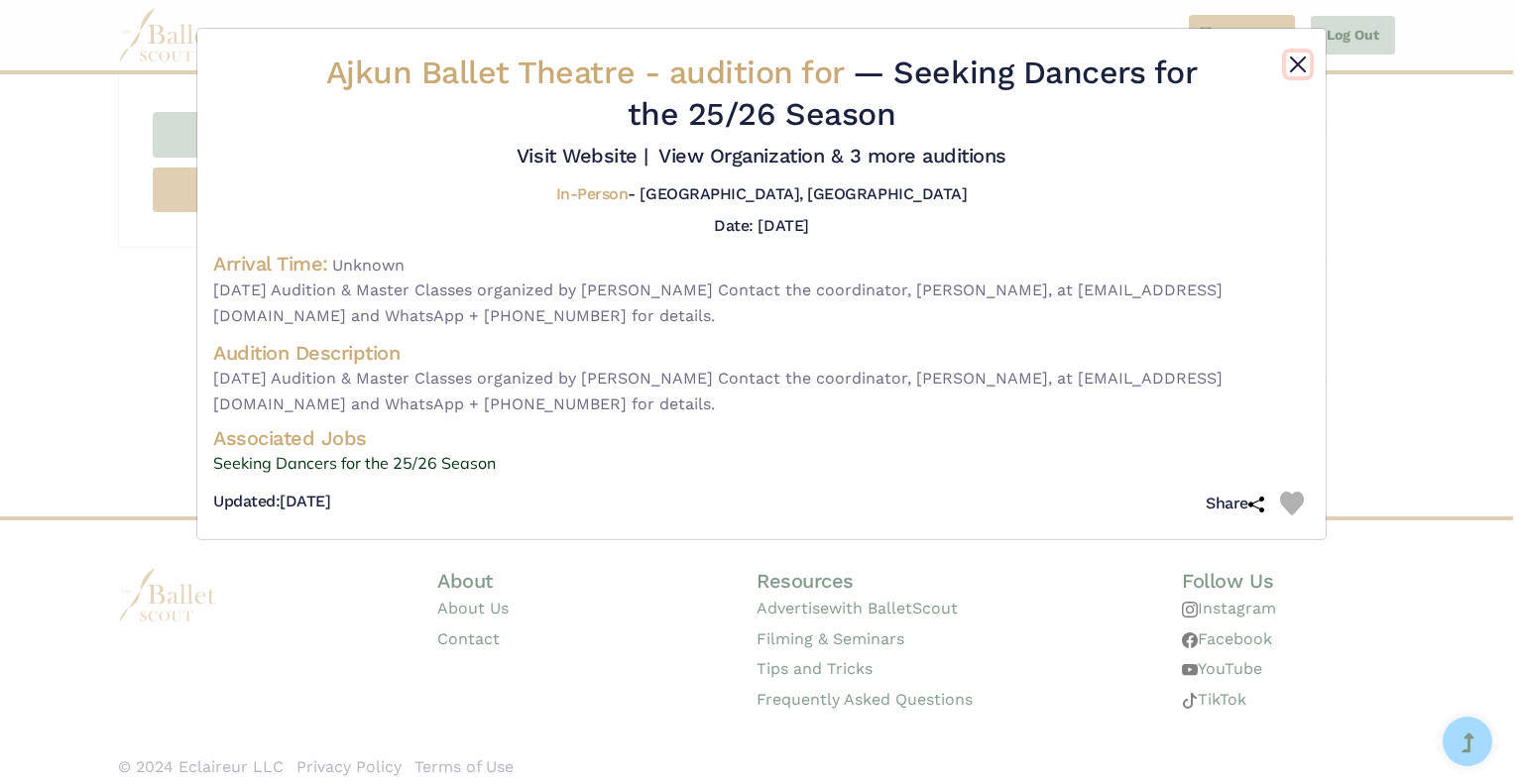 click at bounding box center [1298, 64] 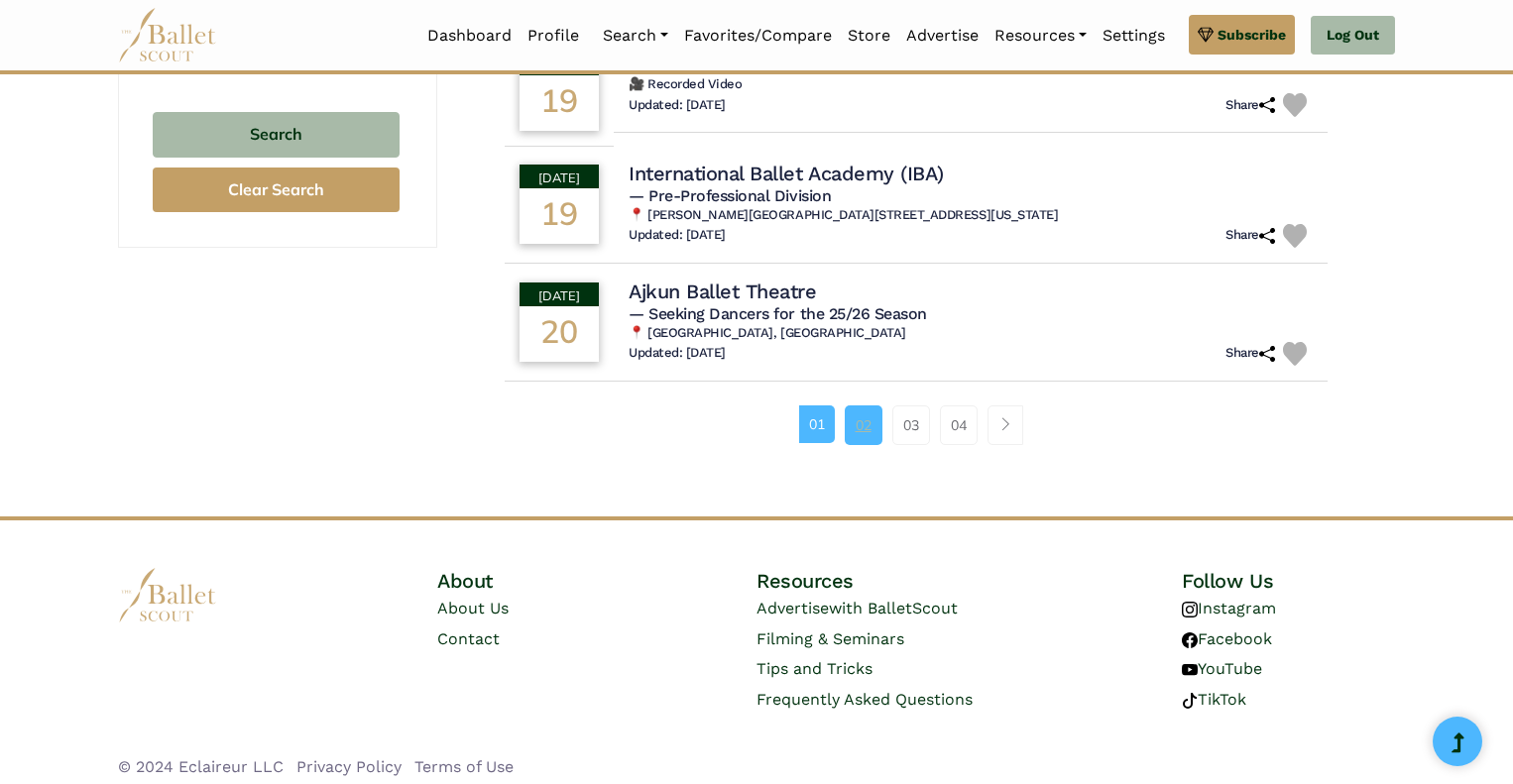 click on "02" at bounding box center [864, 425] 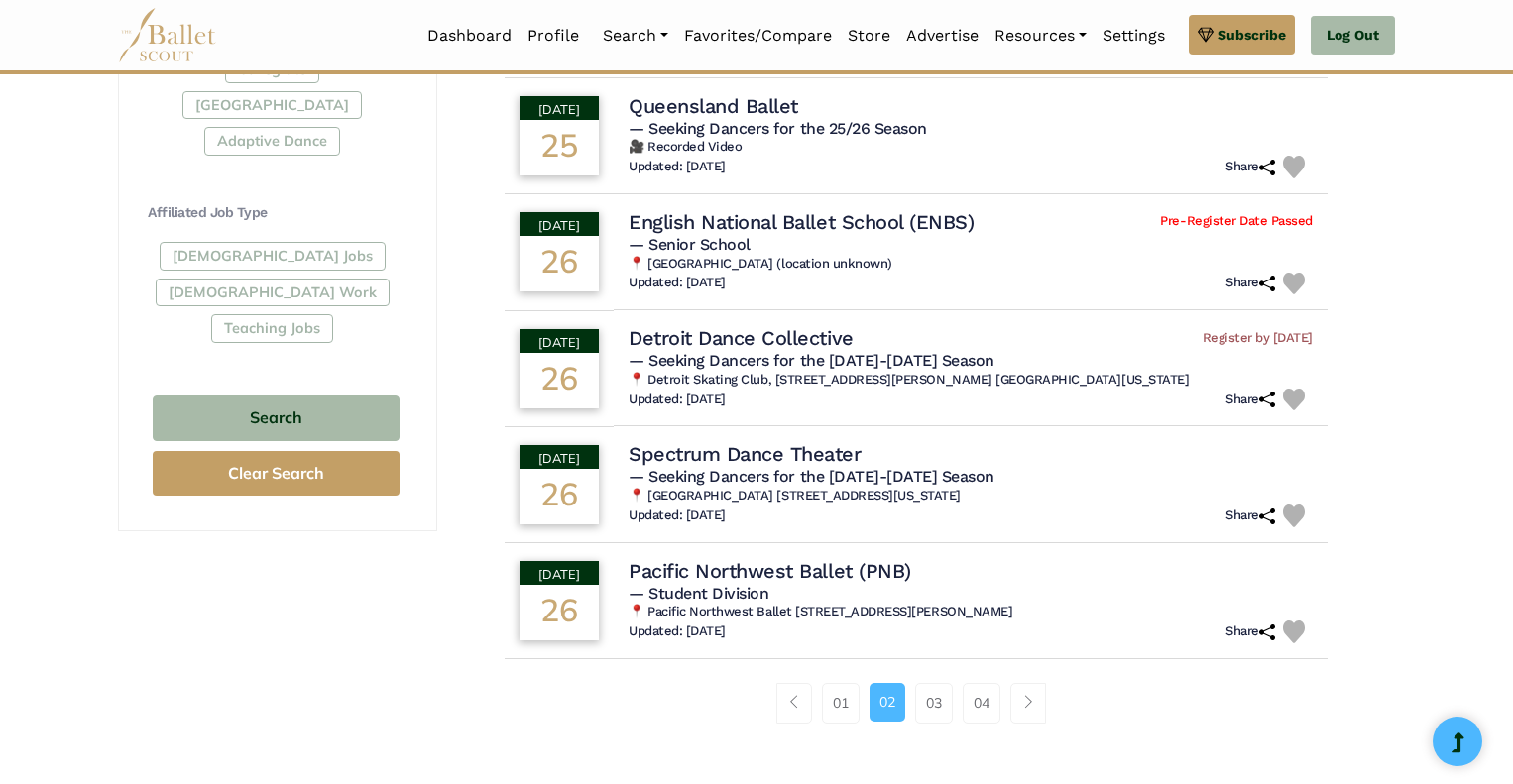 scroll, scrollTop: 1045, scrollLeft: 0, axis: vertical 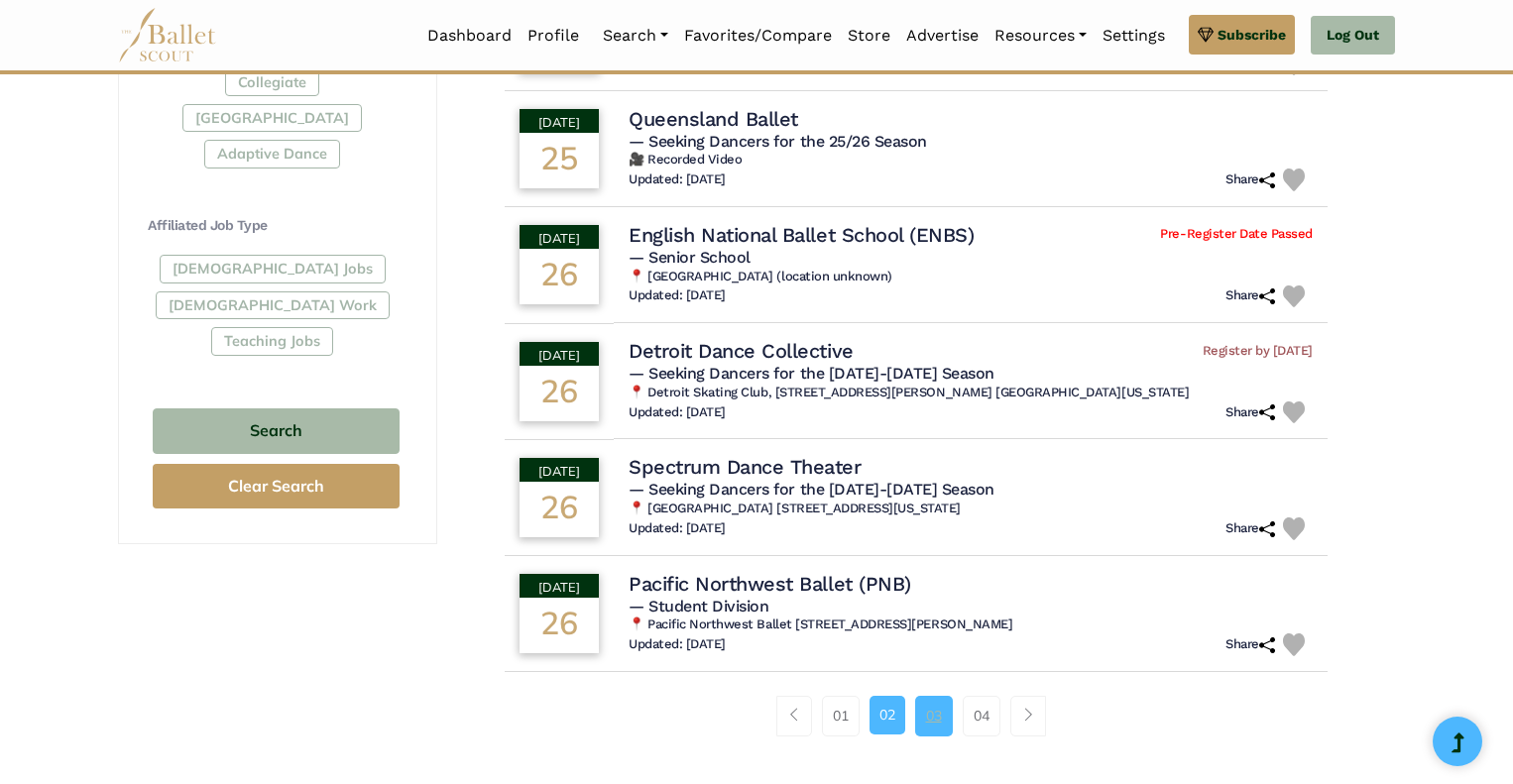 click on "03" at bounding box center [934, 716] 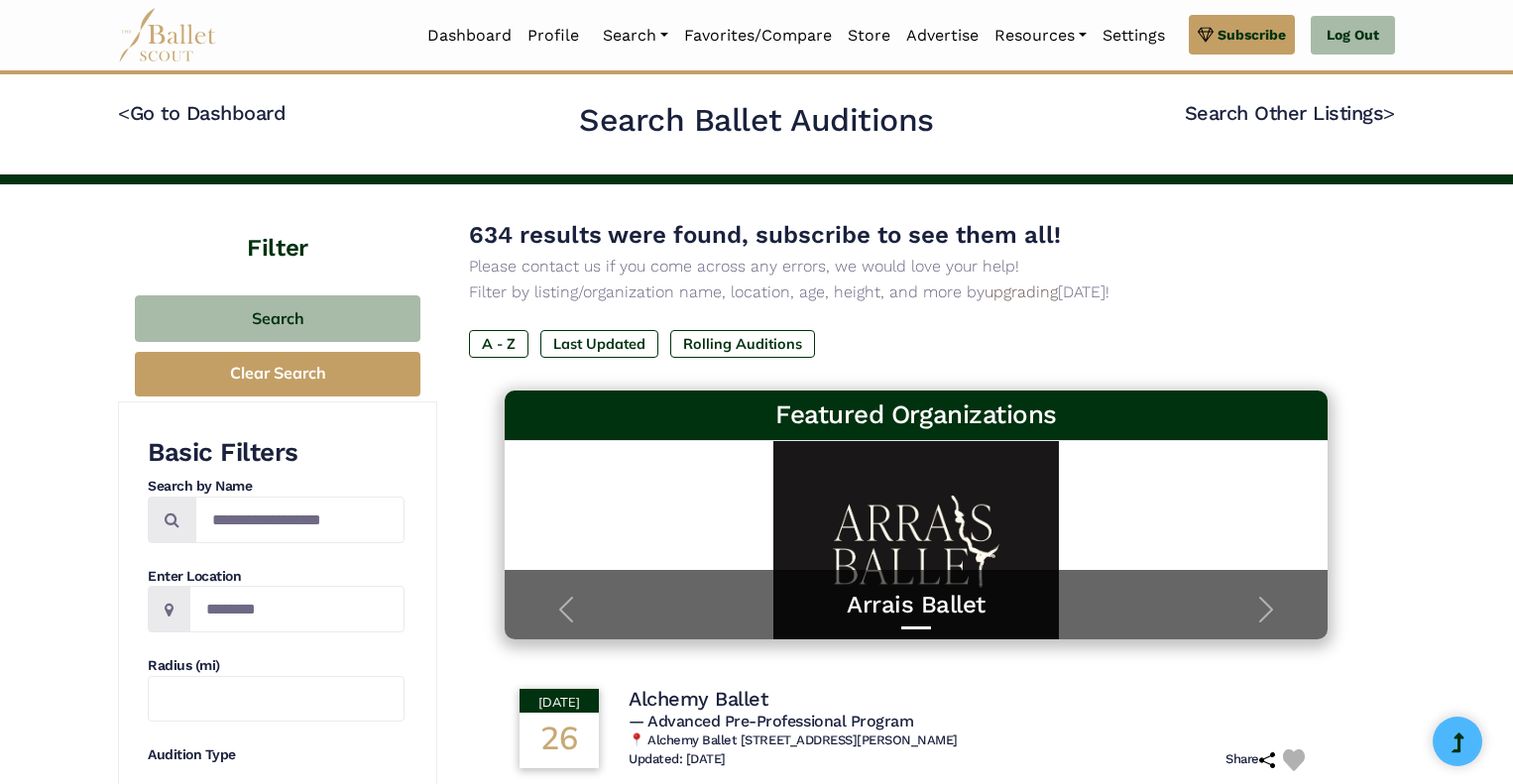 scroll, scrollTop: 0, scrollLeft: 0, axis: both 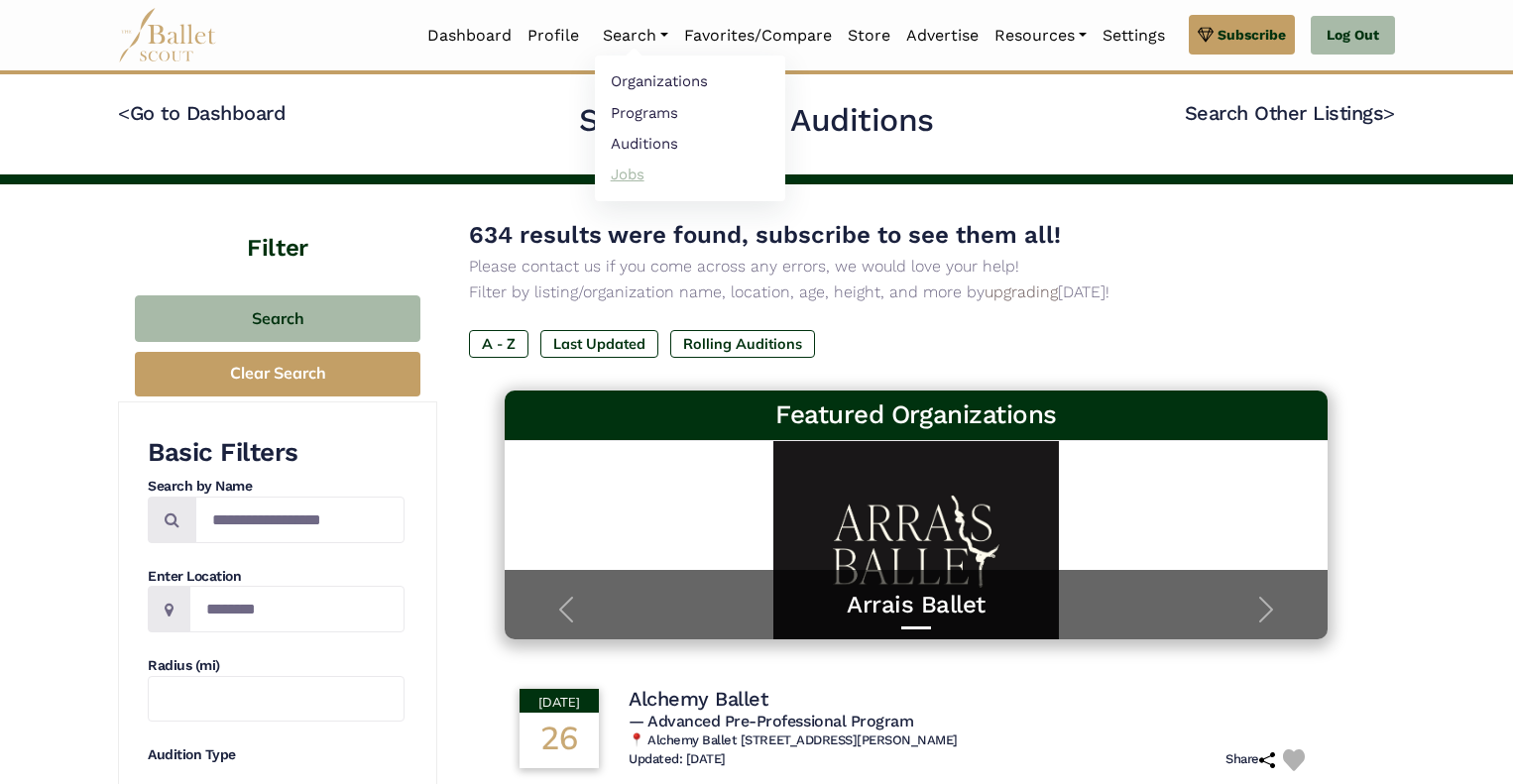 click on "Jobs" at bounding box center [690, 173] 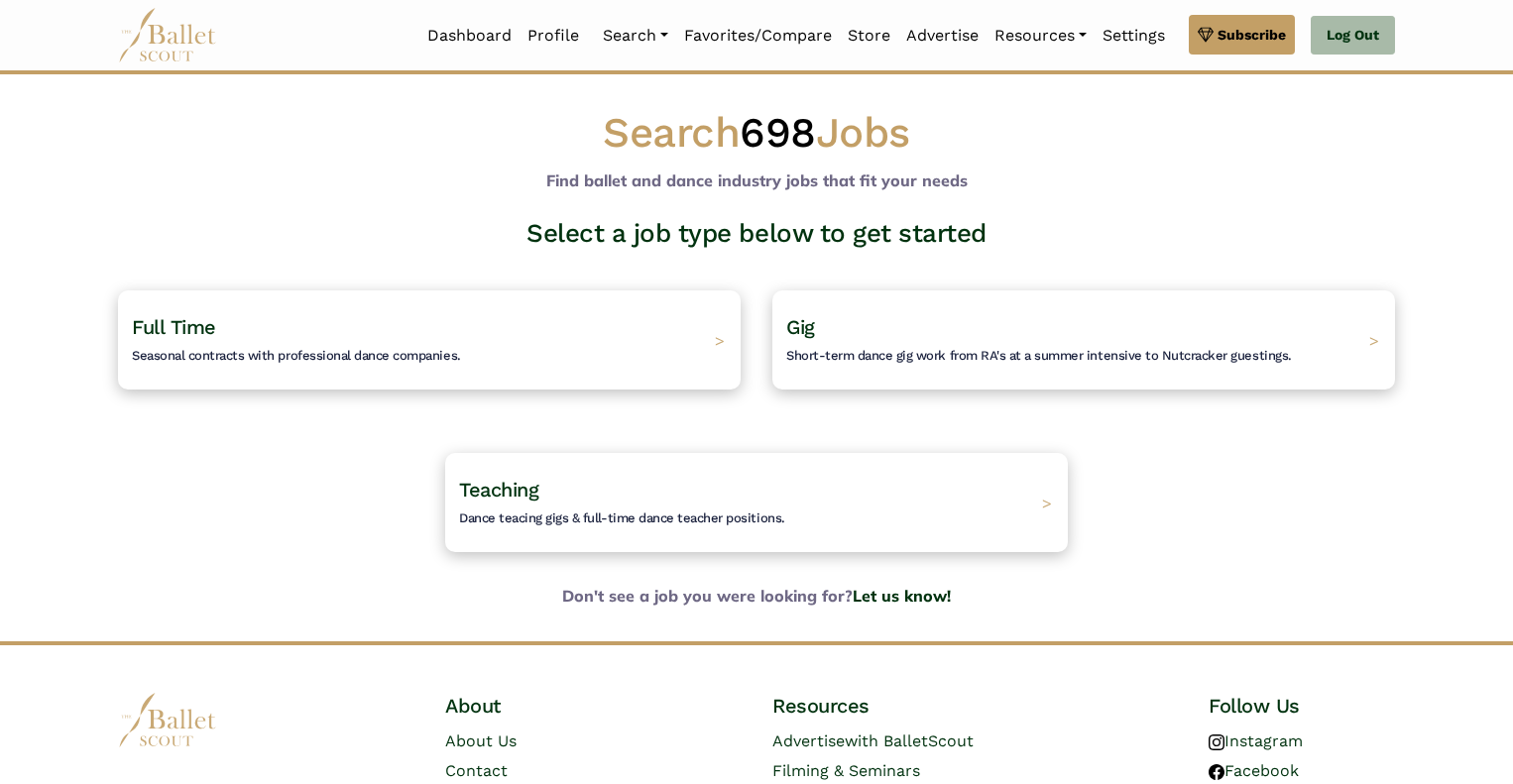 scroll, scrollTop: 0, scrollLeft: 0, axis: both 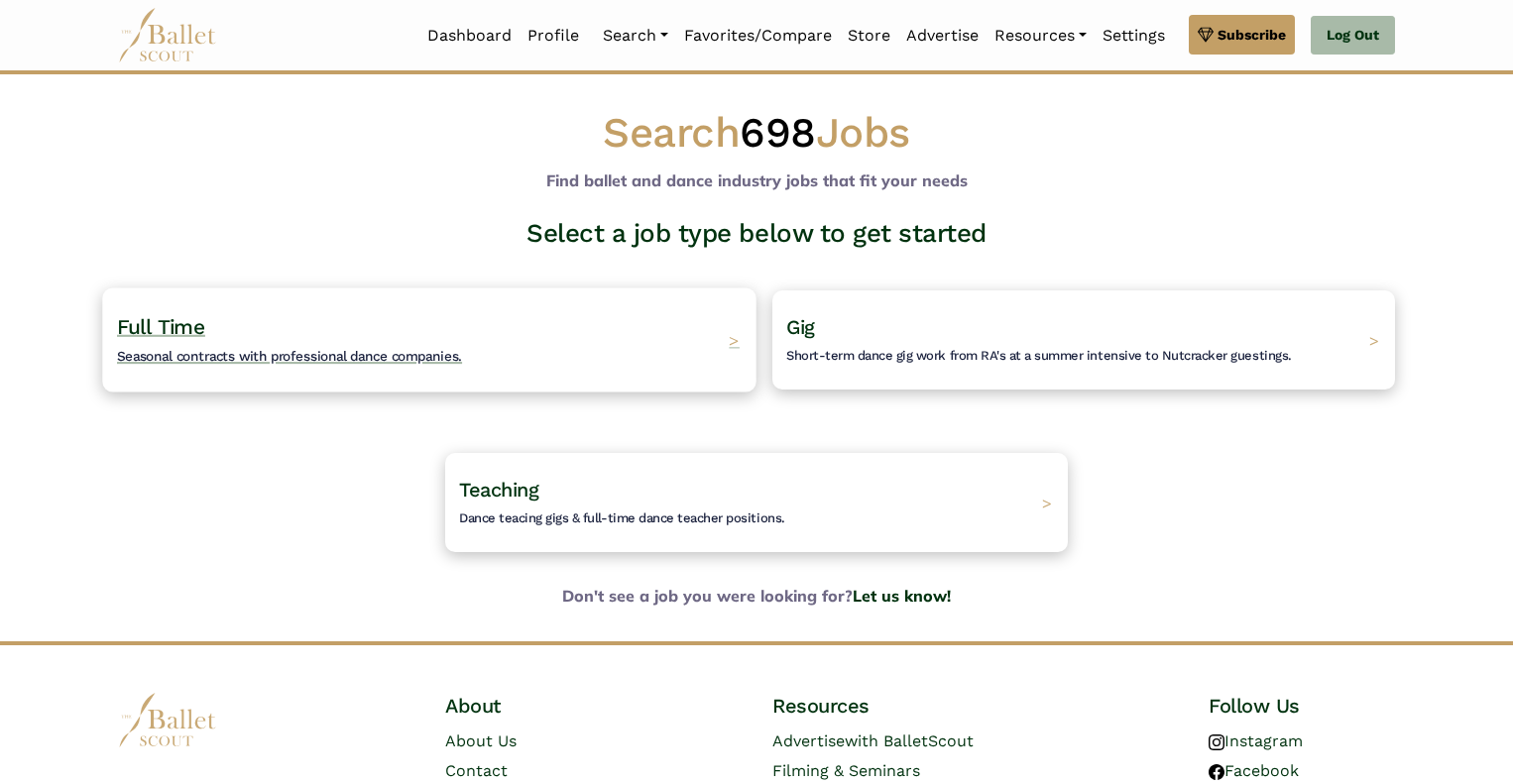click on "Full Time Seasonal
contracts with professional dance companies." at bounding box center [290, 340] 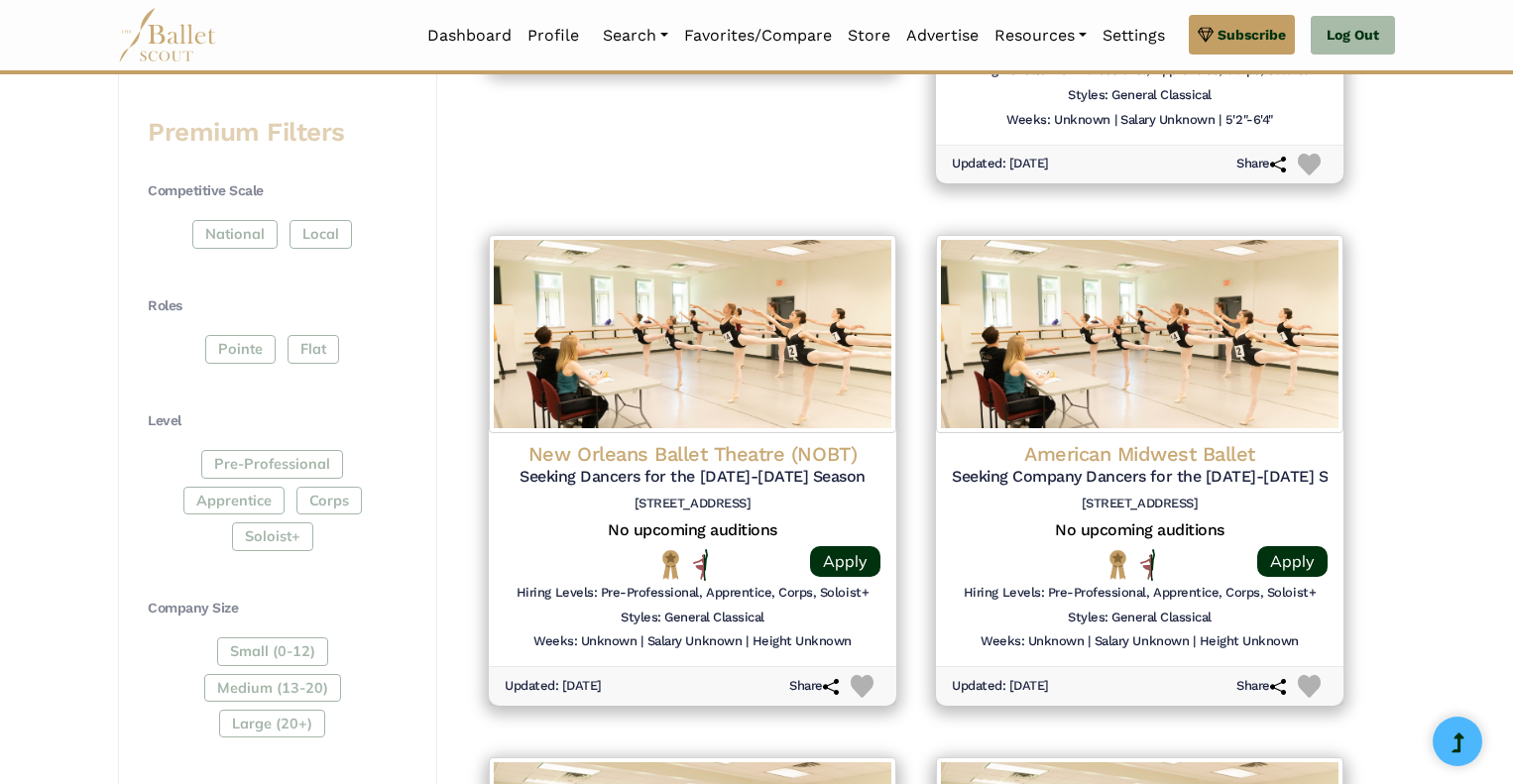 scroll, scrollTop: 787, scrollLeft: 0, axis: vertical 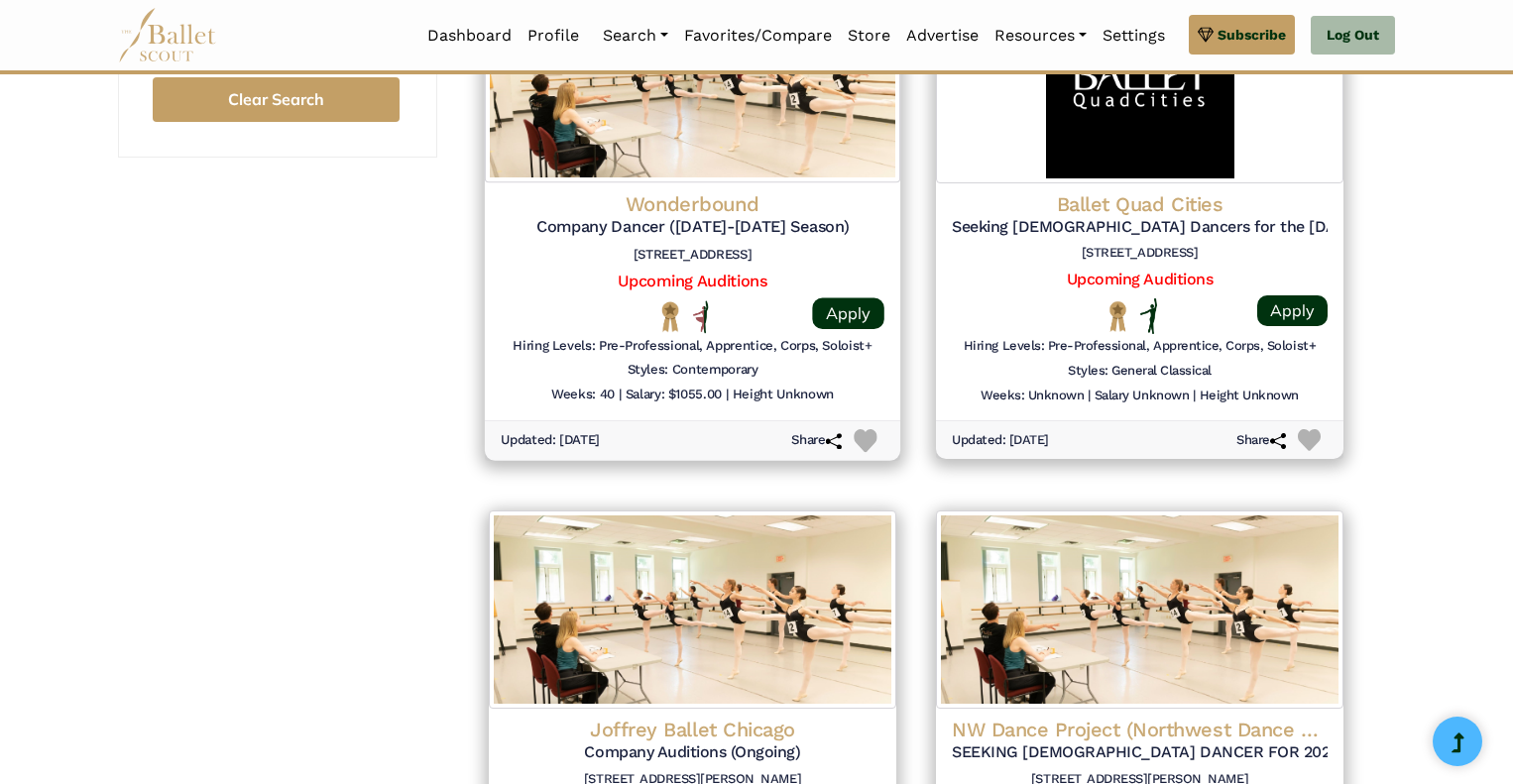 click on "Salary: $1055.00" at bounding box center [673, 394] 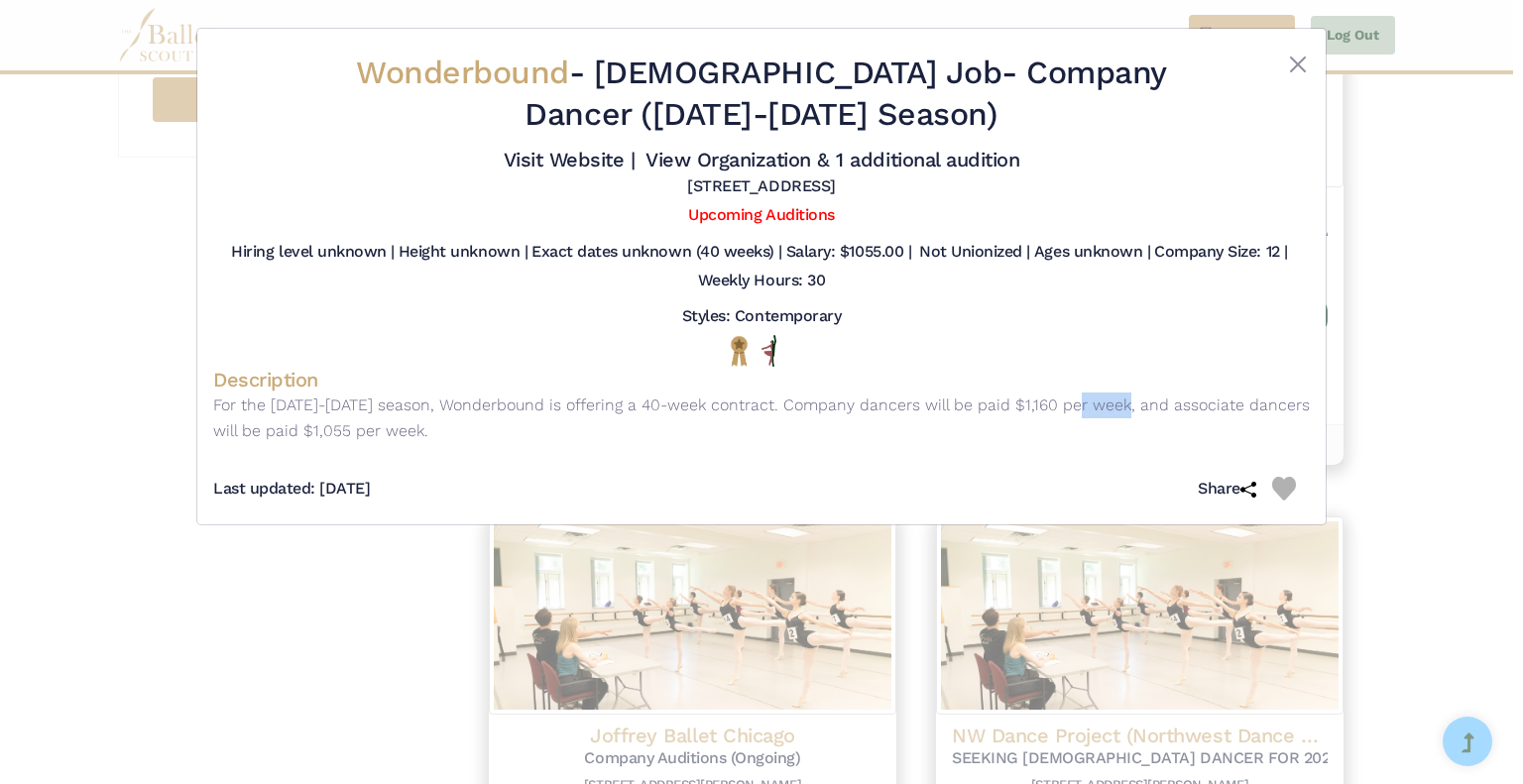 drag, startPoint x: 1027, startPoint y: 406, endPoint x: 988, endPoint y: 407, distance: 39.012818 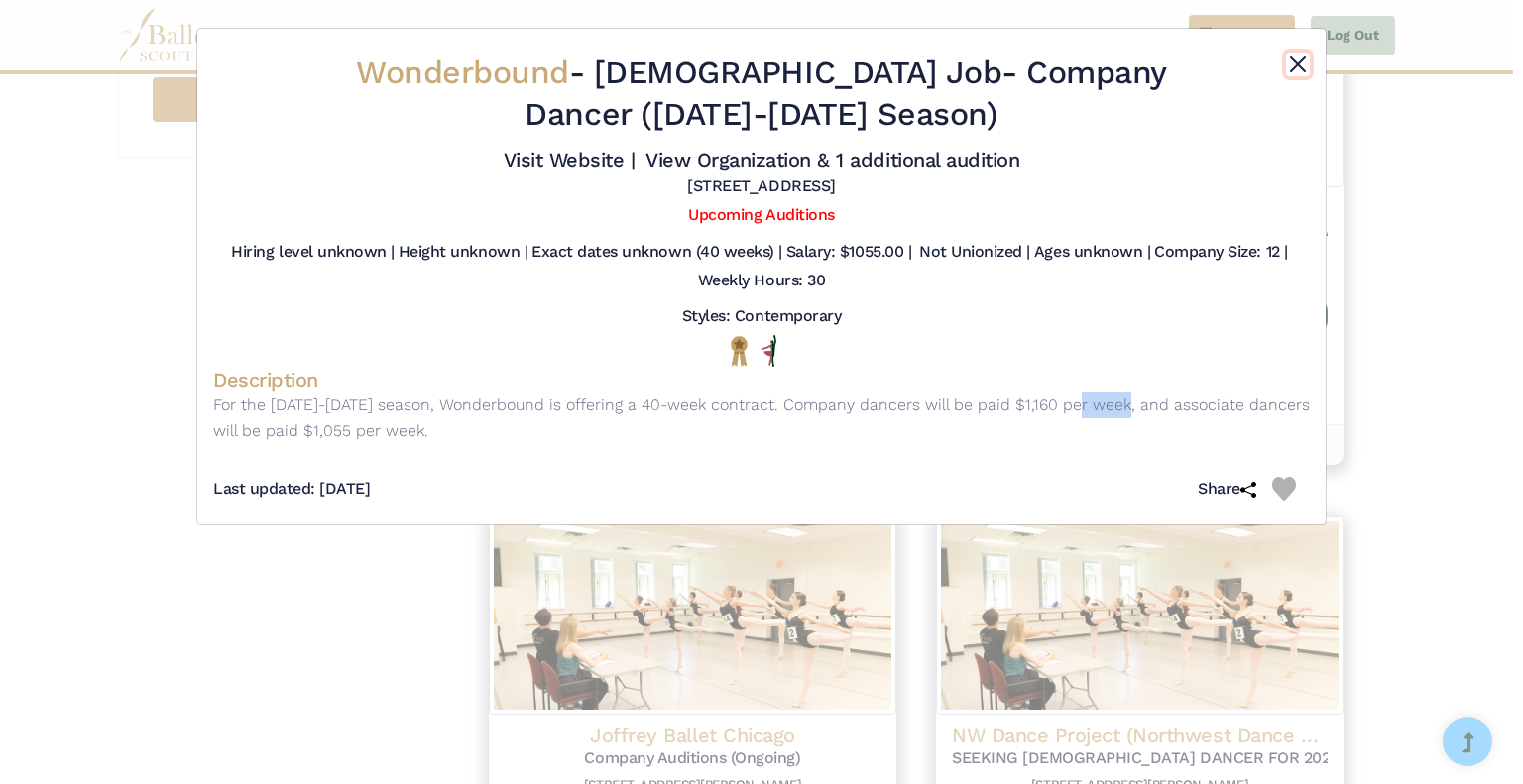 click at bounding box center (1298, 64) 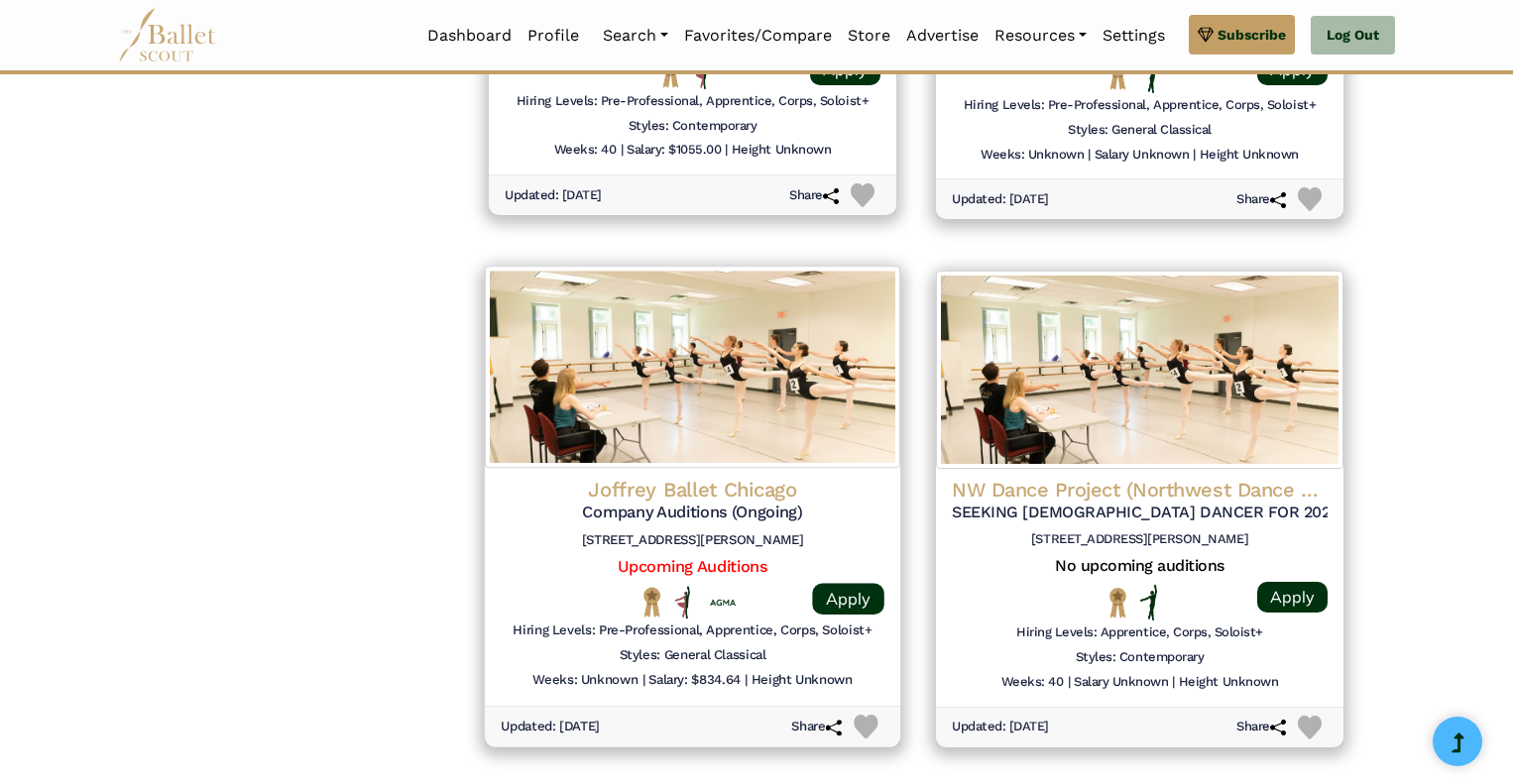scroll, scrollTop: 2327, scrollLeft: 0, axis: vertical 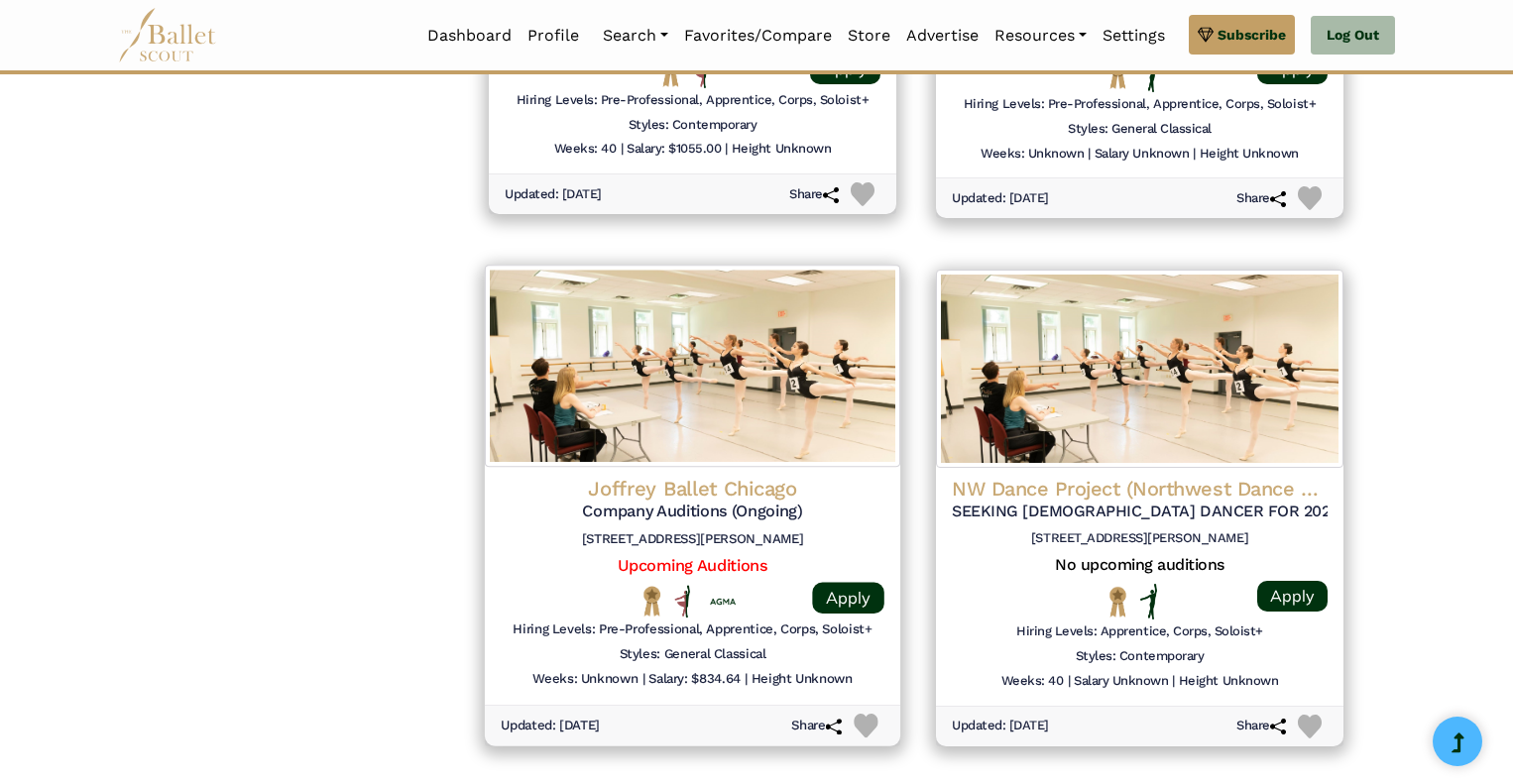 click on "Styles: General Classical" at bounding box center (692, 659) 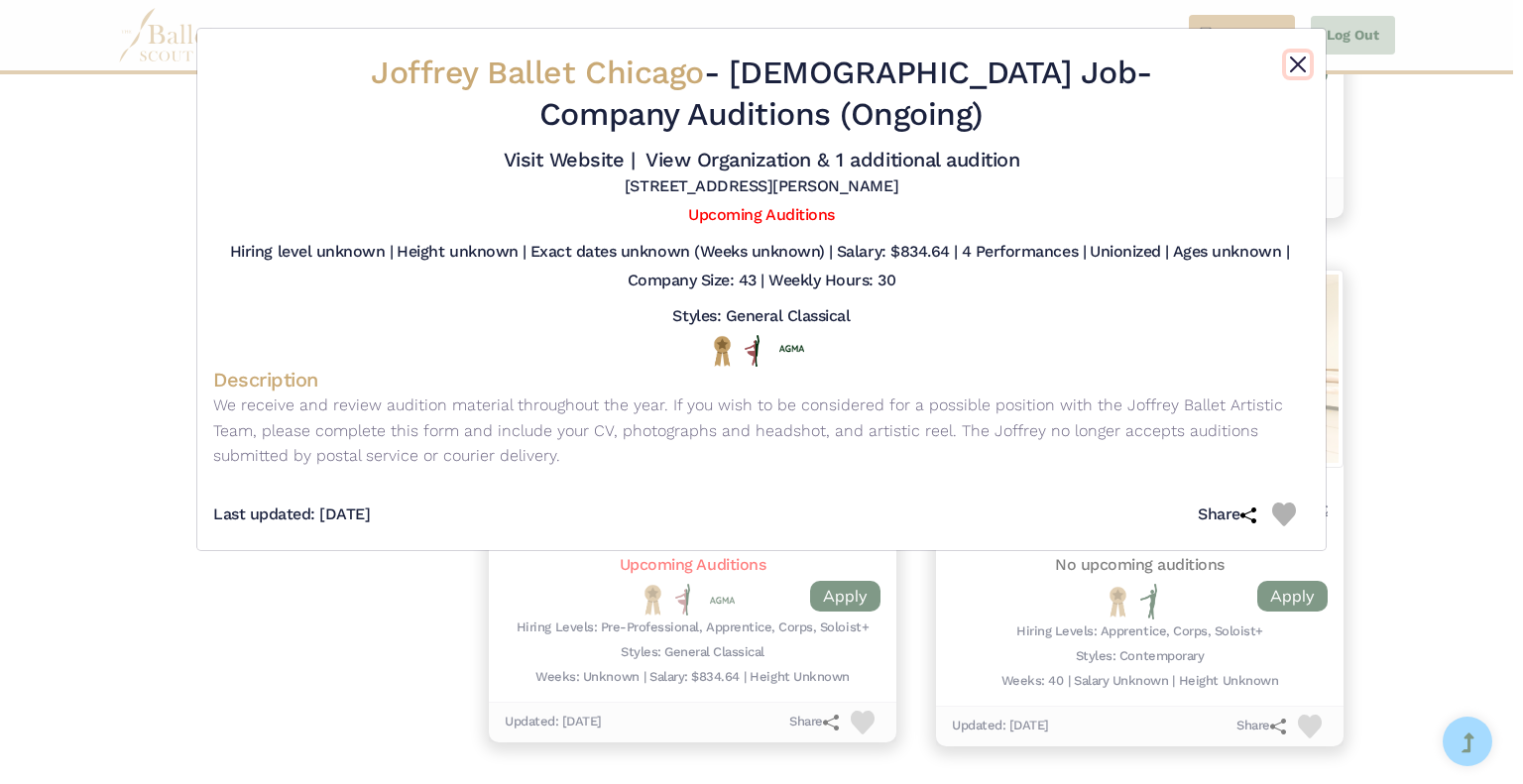 click at bounding box center [1298, 64] 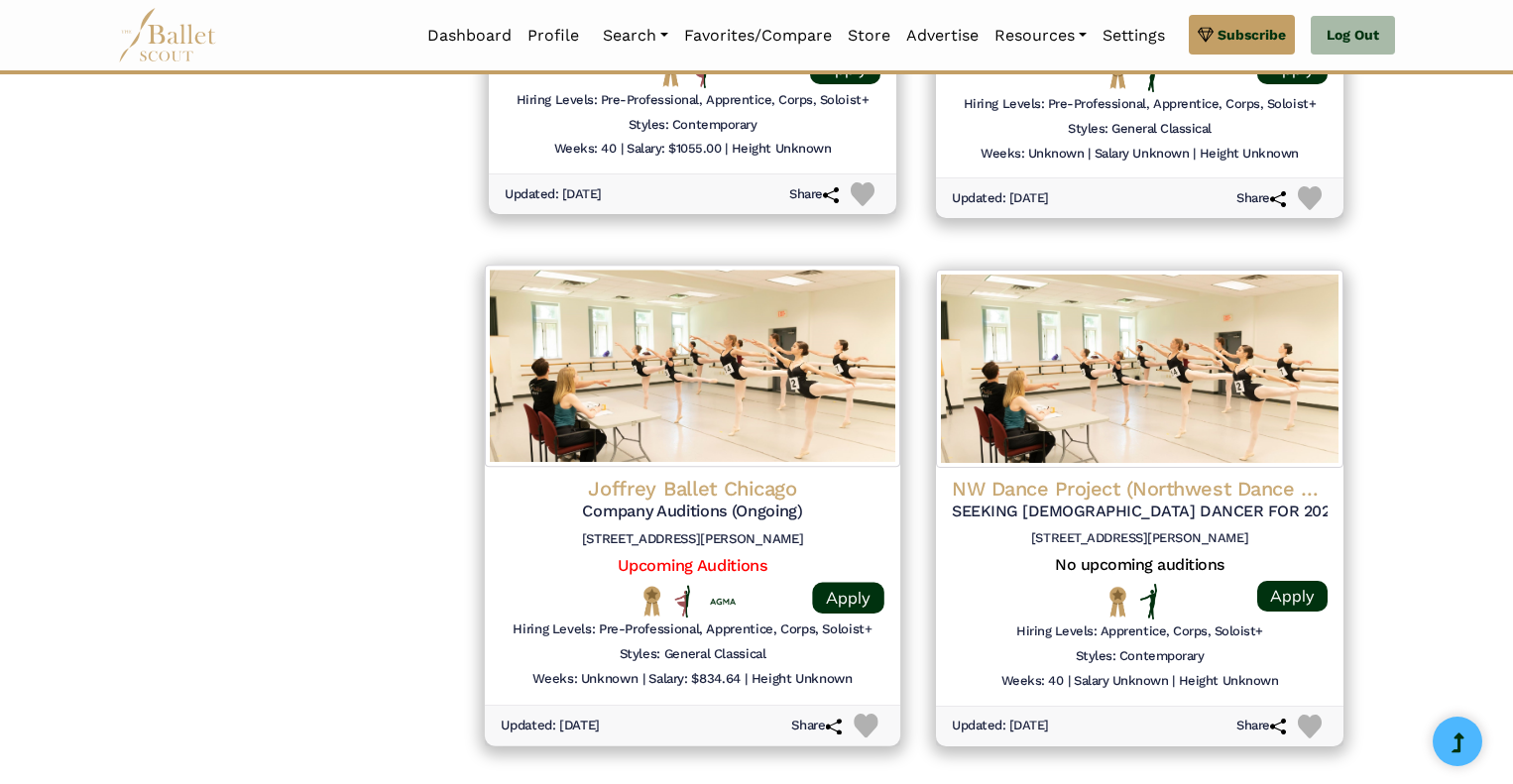 scroll, scrollTop: 2742, scrollLeft: 0, axis: vertical 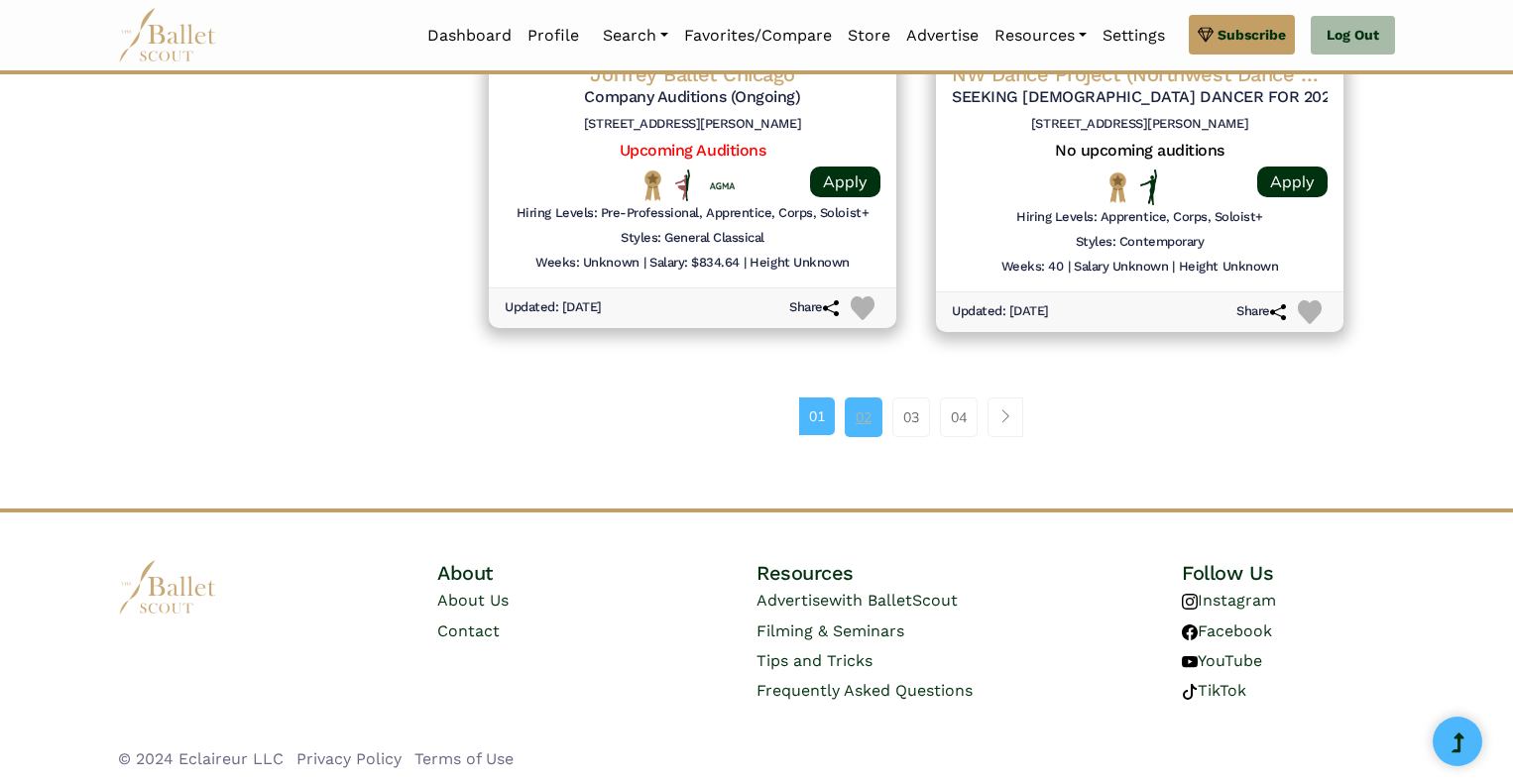 click on "02" at bounding box center [864, 417] 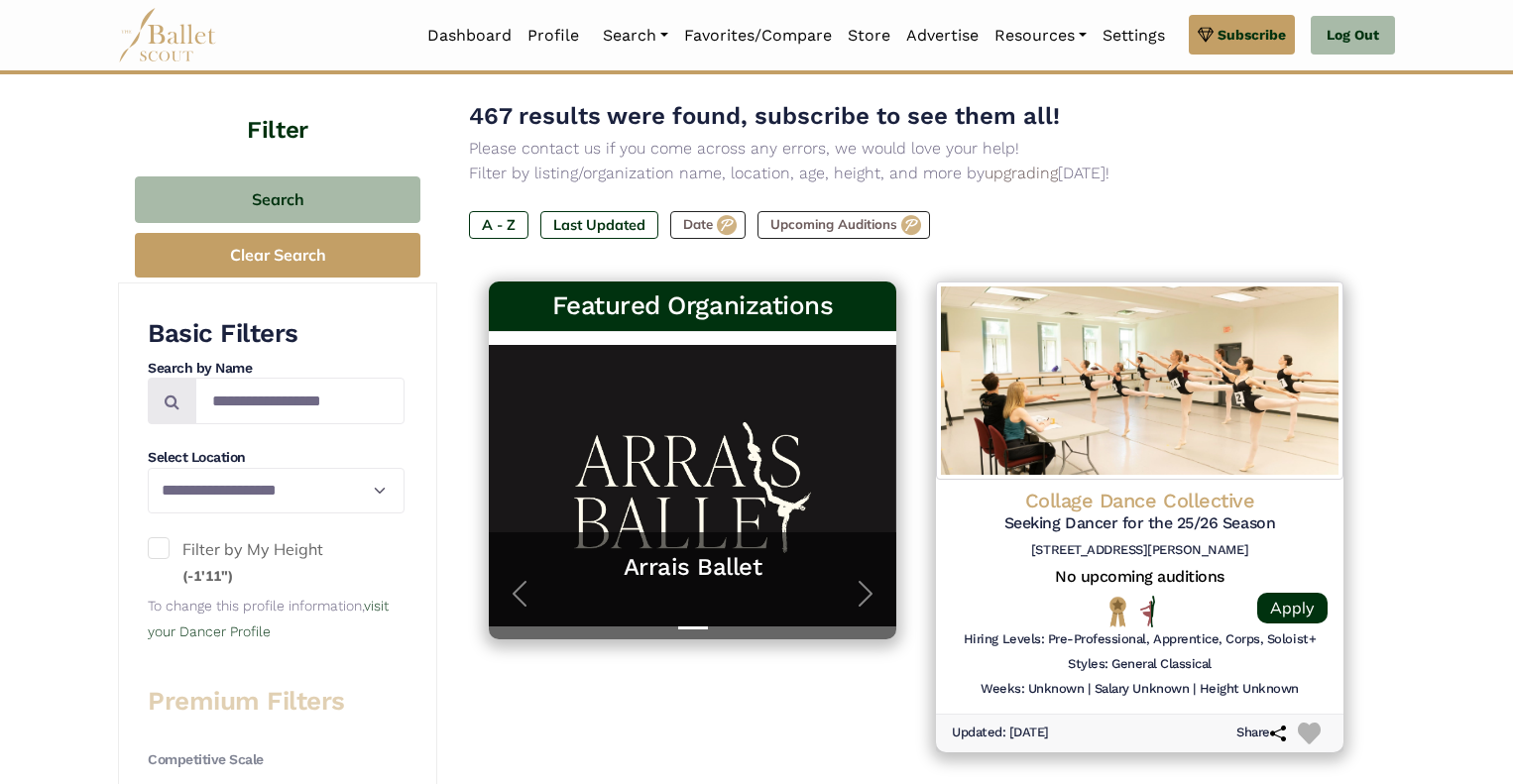 scroll, scrollTop: 268, scrollLeft: 0, axis: vertical 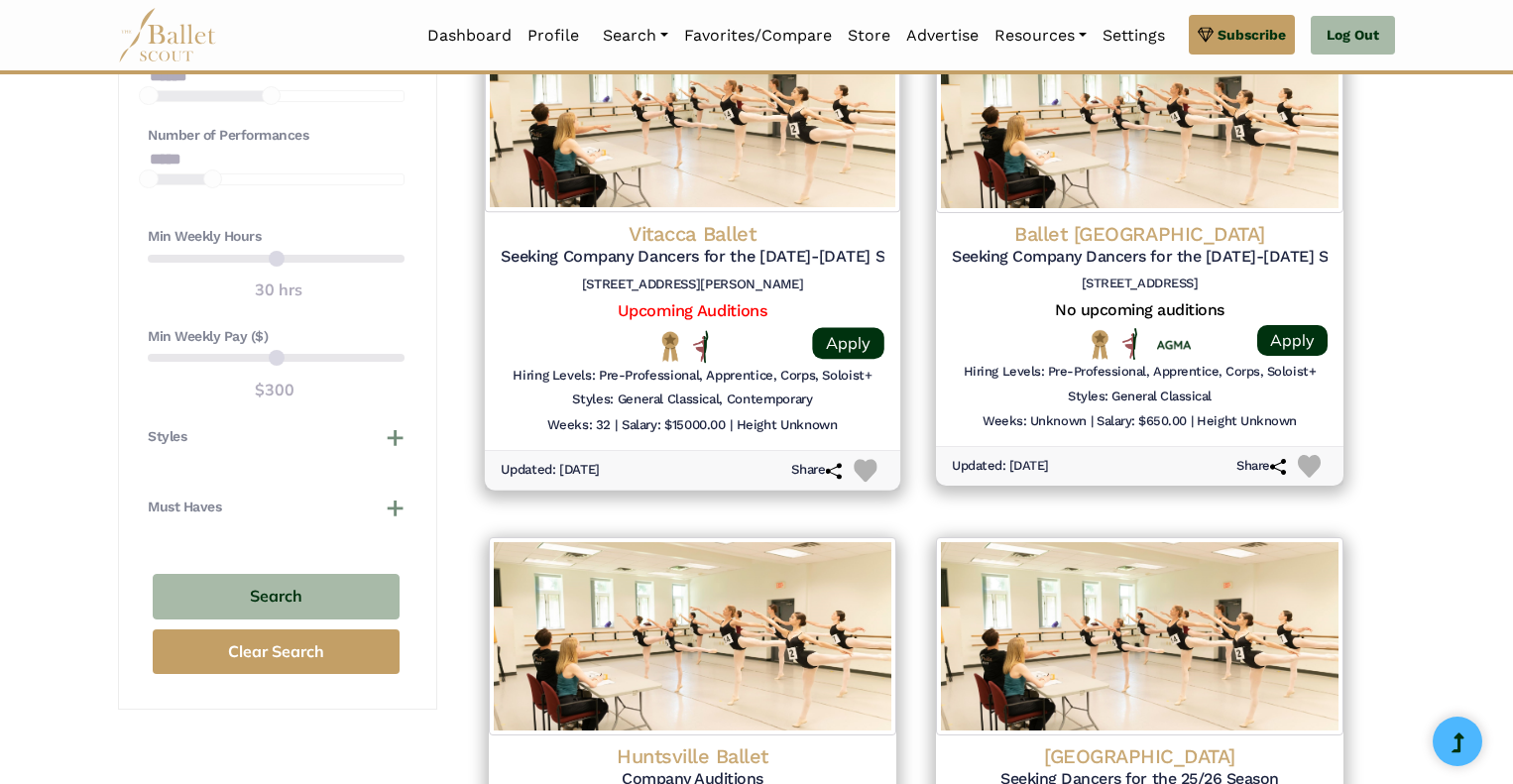 click on "Vitacca Ballet" at bounding box center (1139, -811) 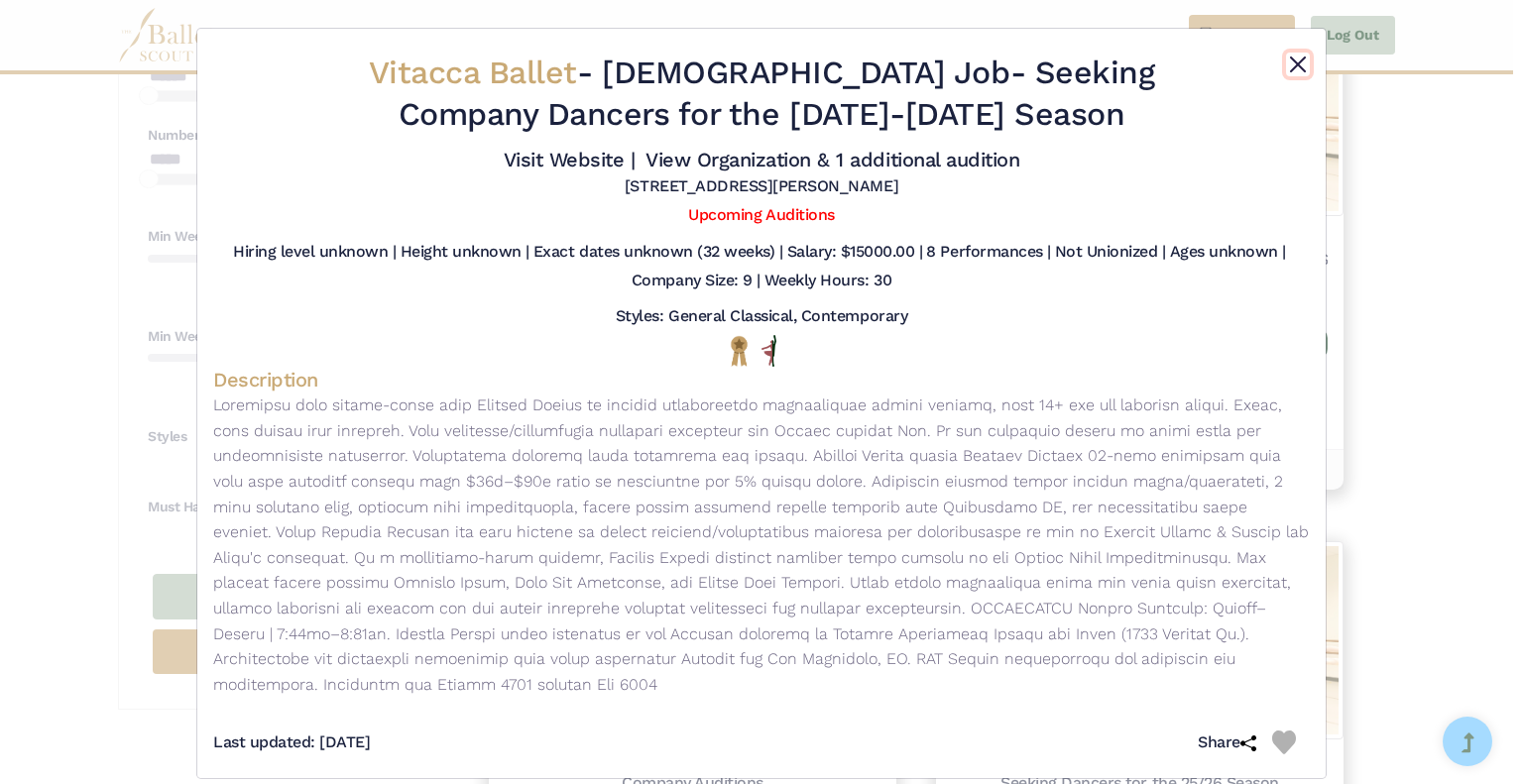 click at bounding box center (1298, 64) 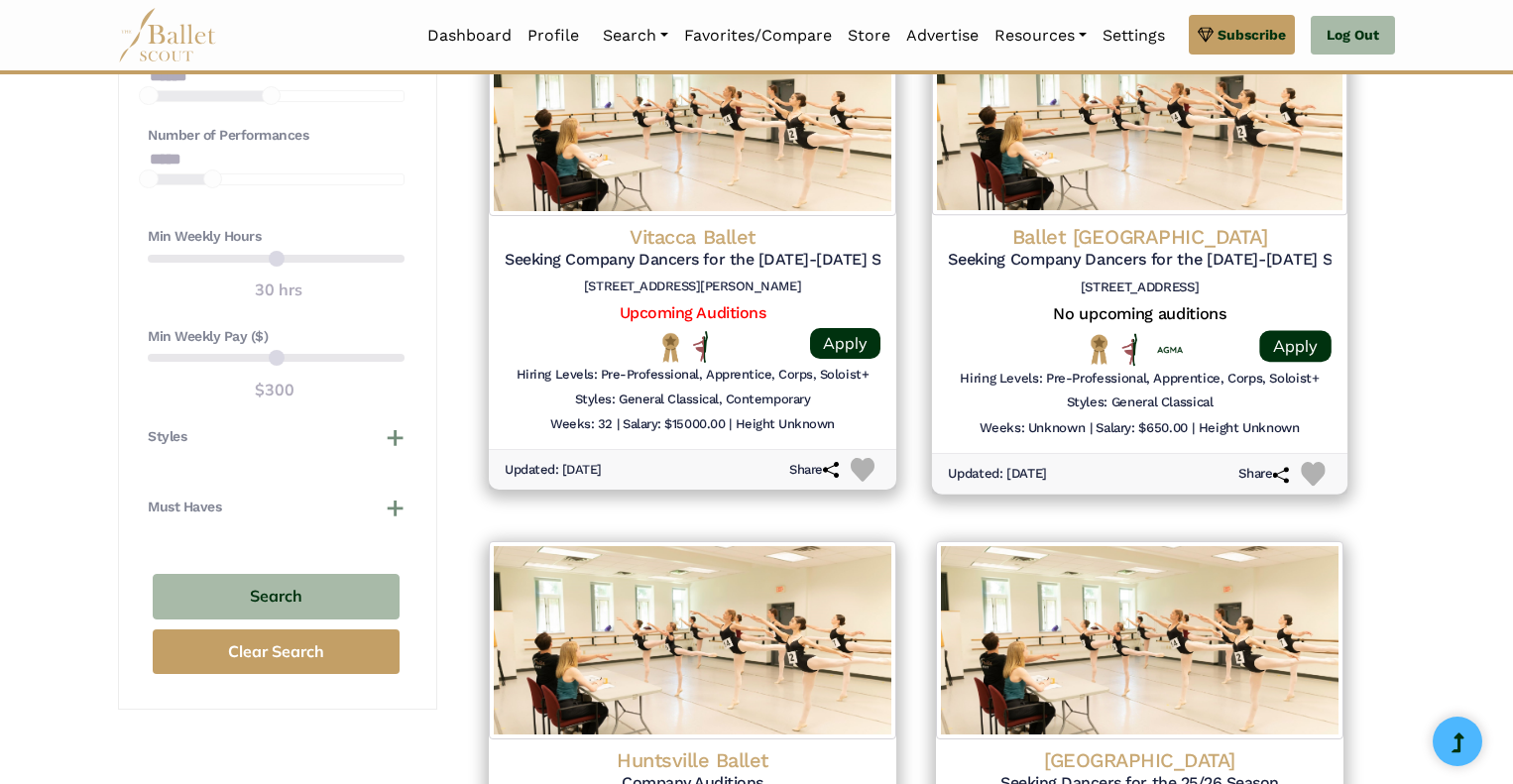 scroll, scrollTop: 1513, scrollLeft: 0, axis: vertical 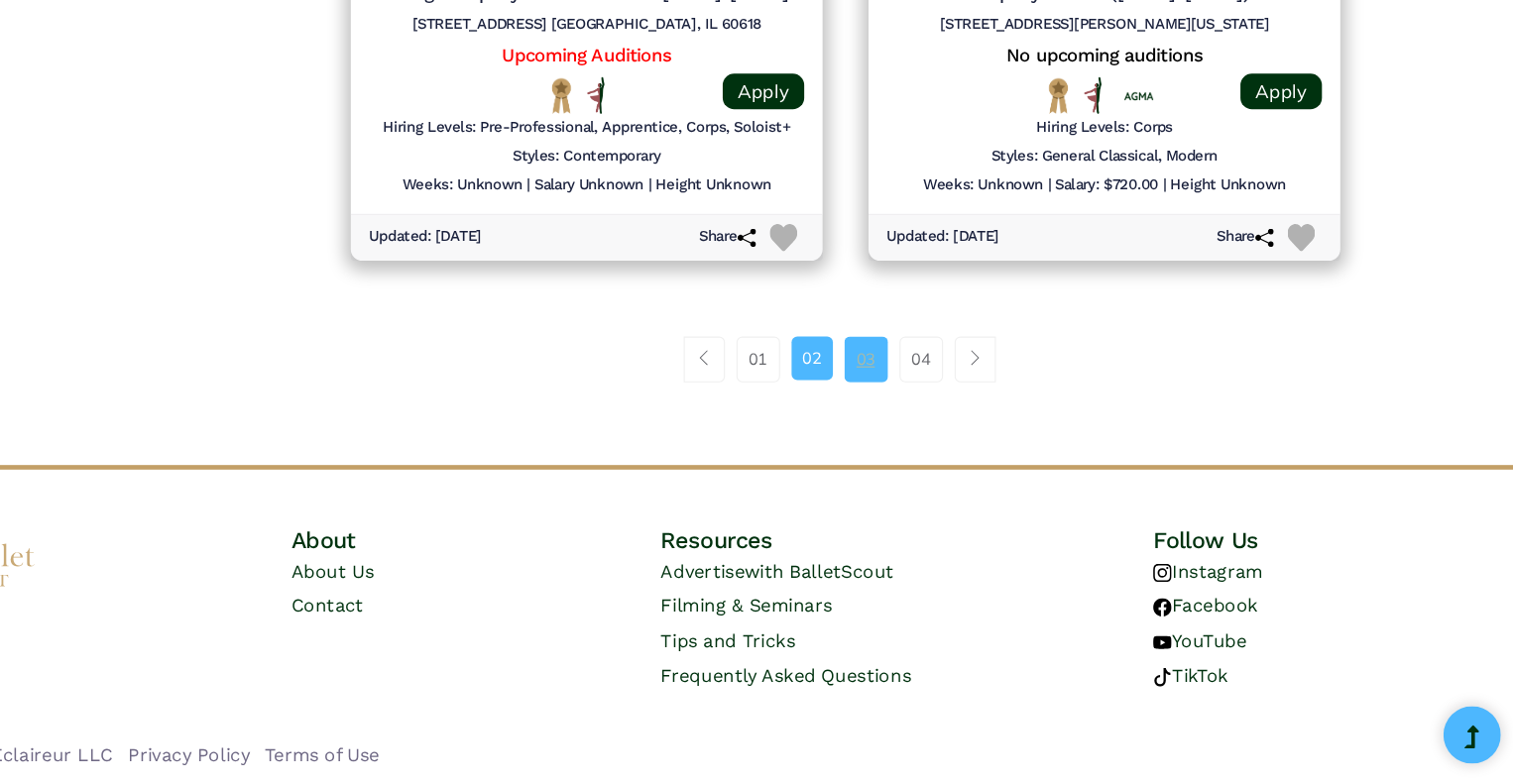 click on "03" at bounding box center [934, 417] 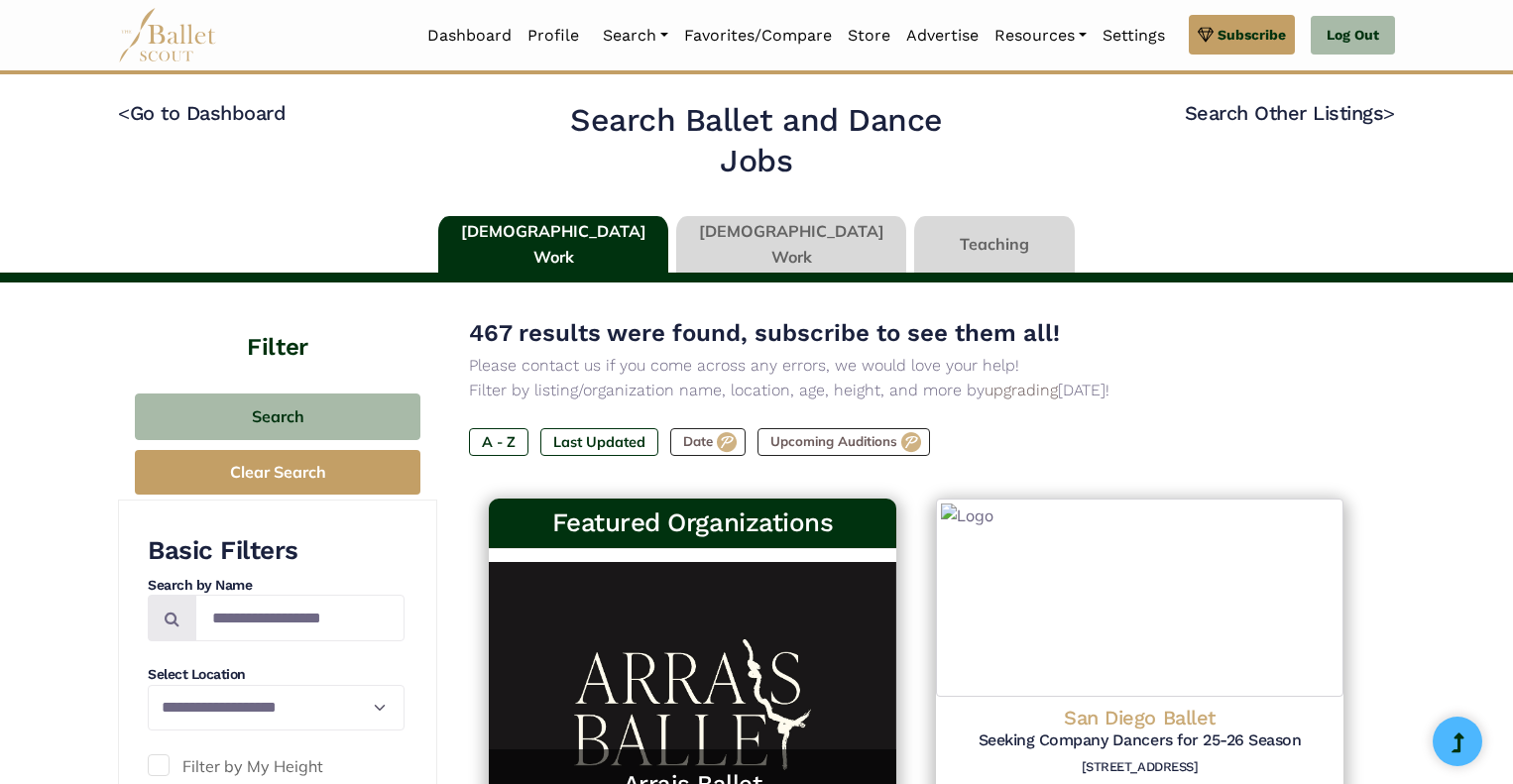 scroll, scrollTop: 0, scrollLeft: 0, axis: both 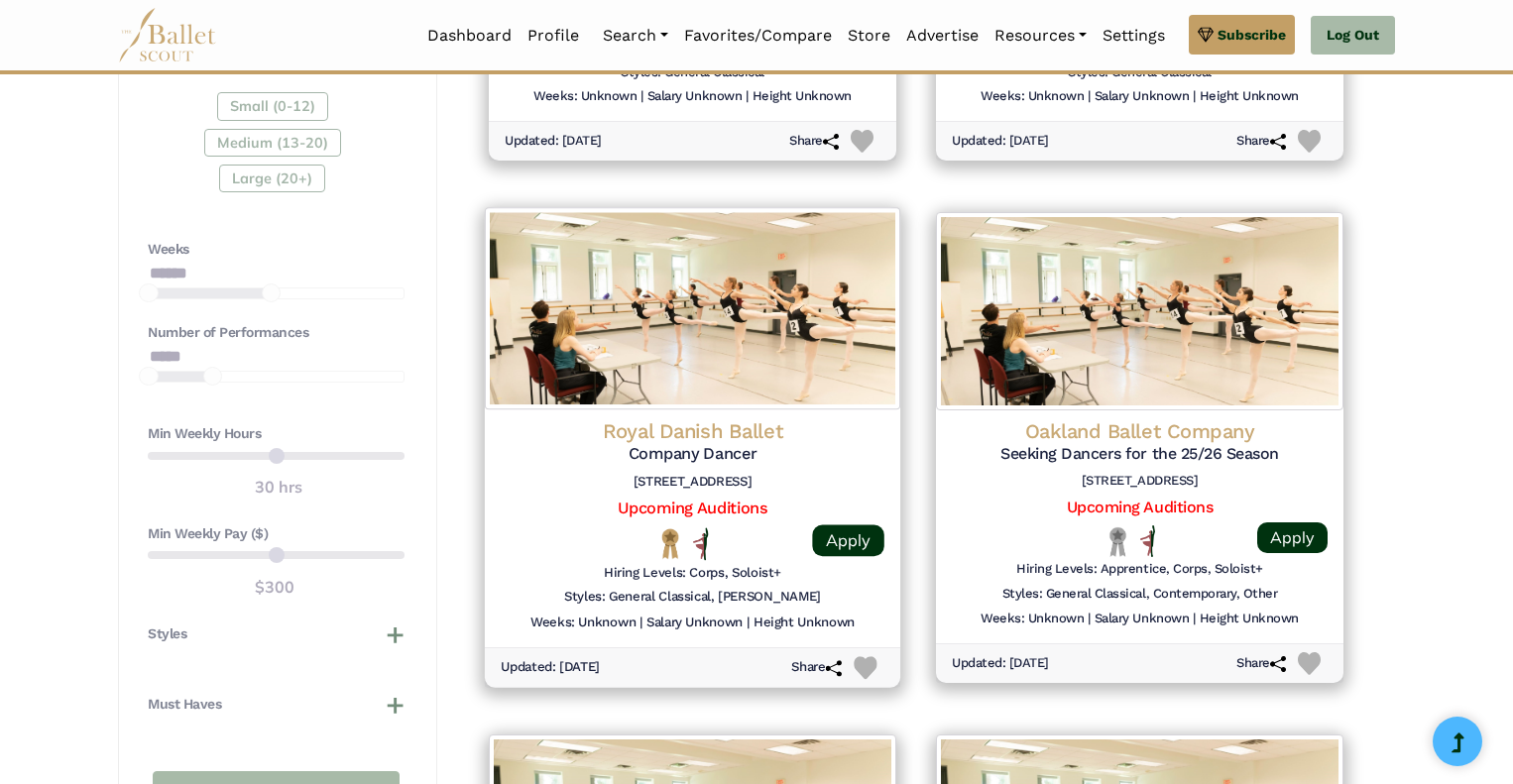 click on "Royal Danish Ballet" at bounding box center [1139, -614] 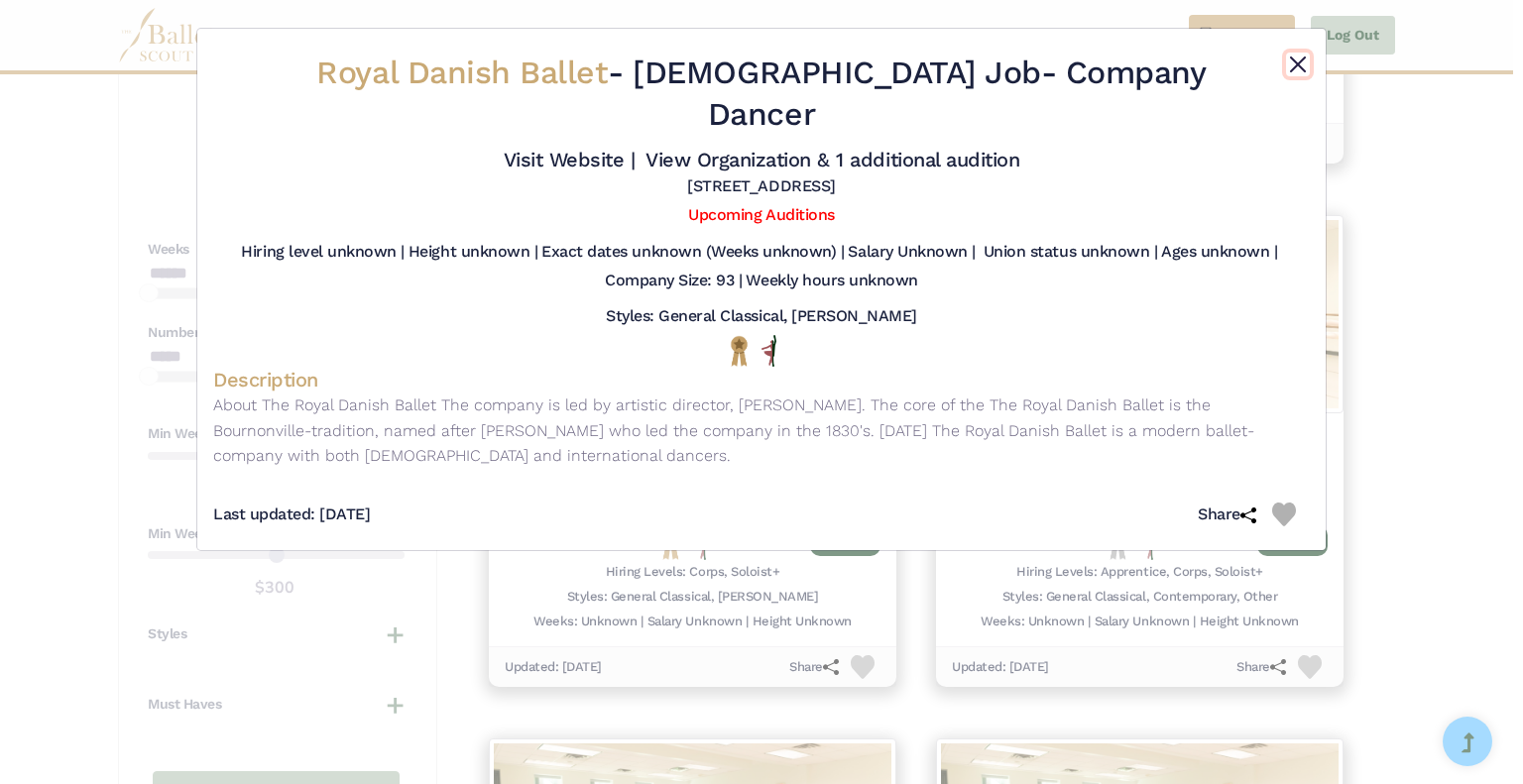 click at bounding box center [1298, 64] 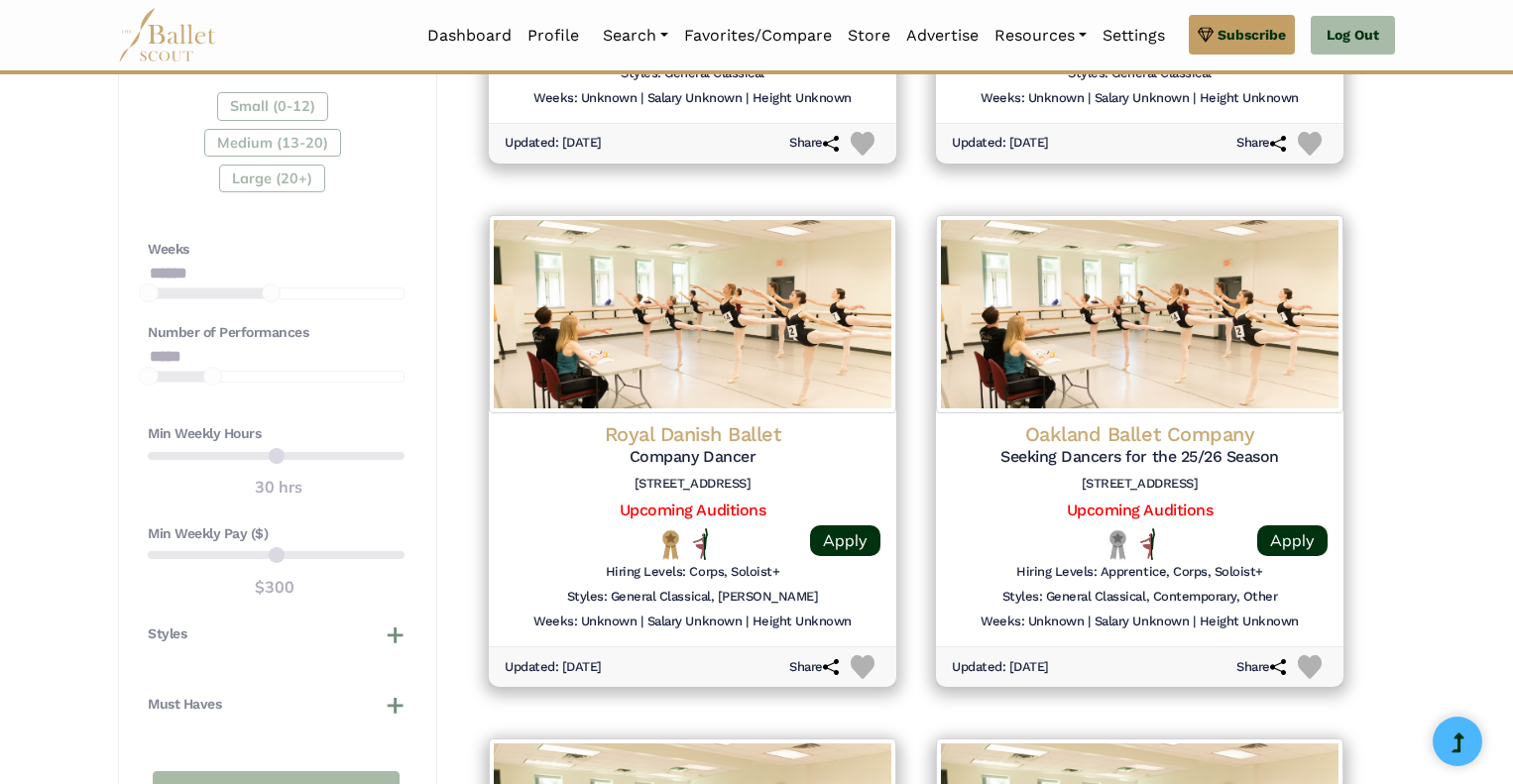 scroll, scrollTop: 2017, scrollLeft: 0, axis: vertical 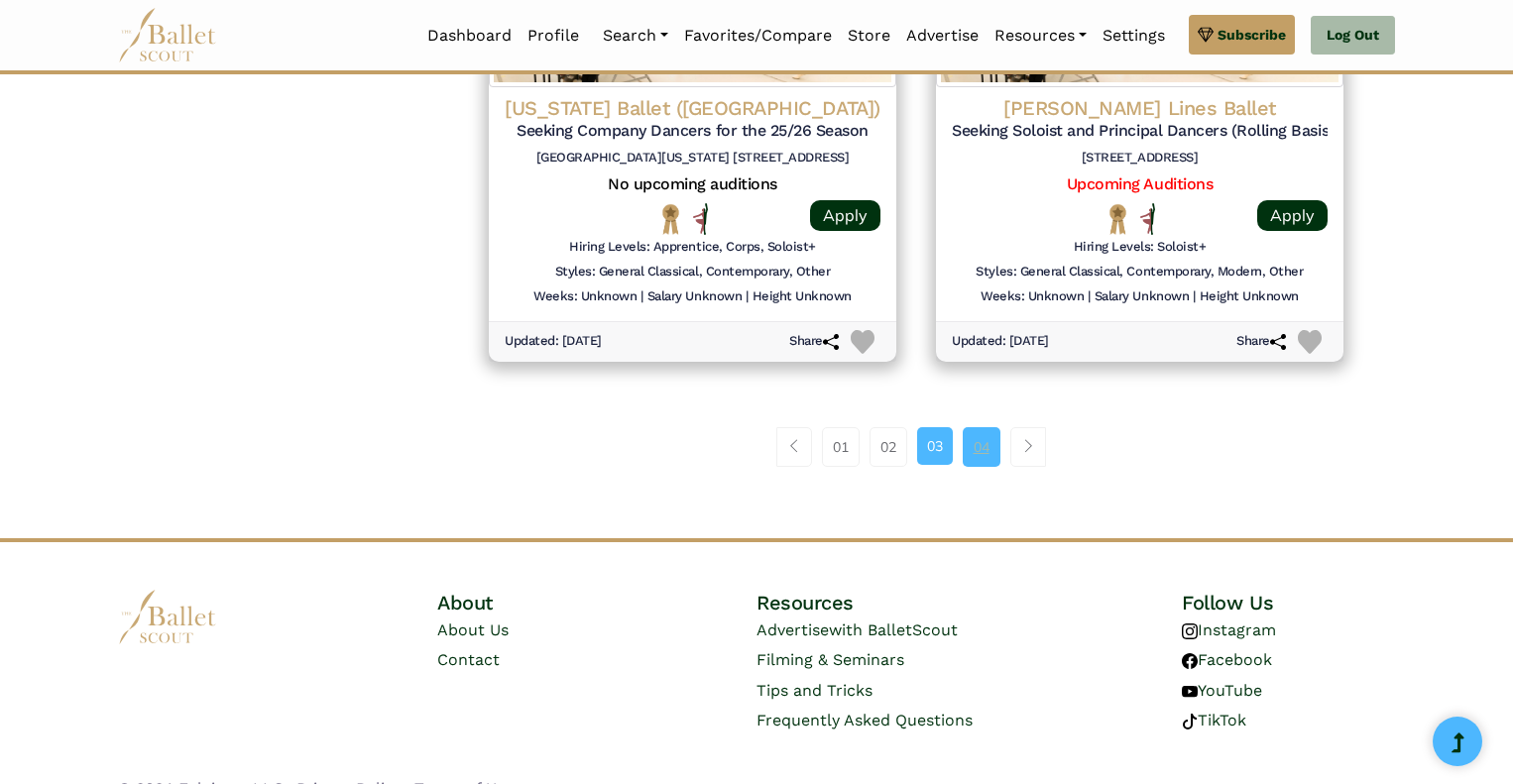 click on "04" at bounding box center (982, 447) 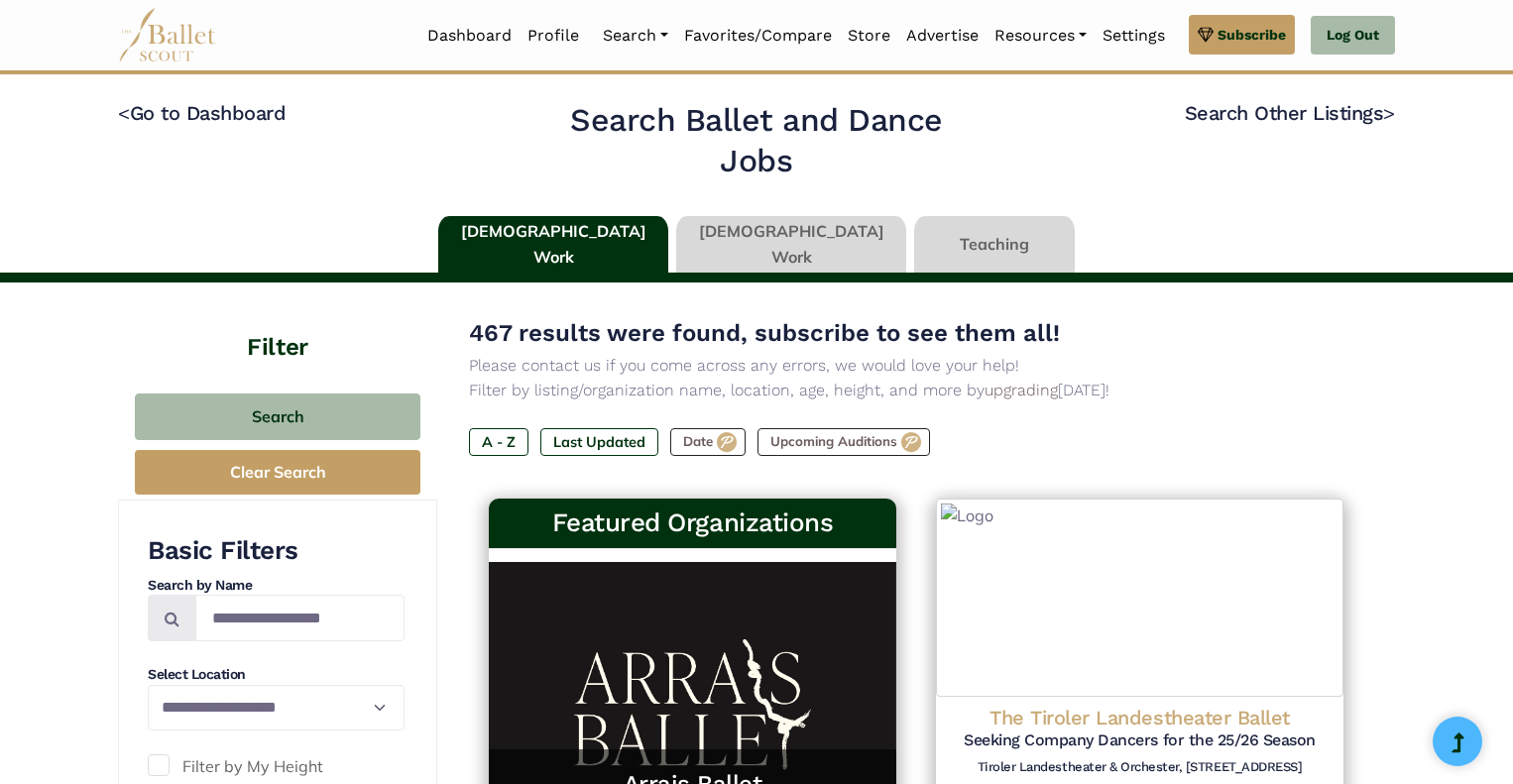 scroll, scrollTop: 0, scrollLeft: 0, axis: both 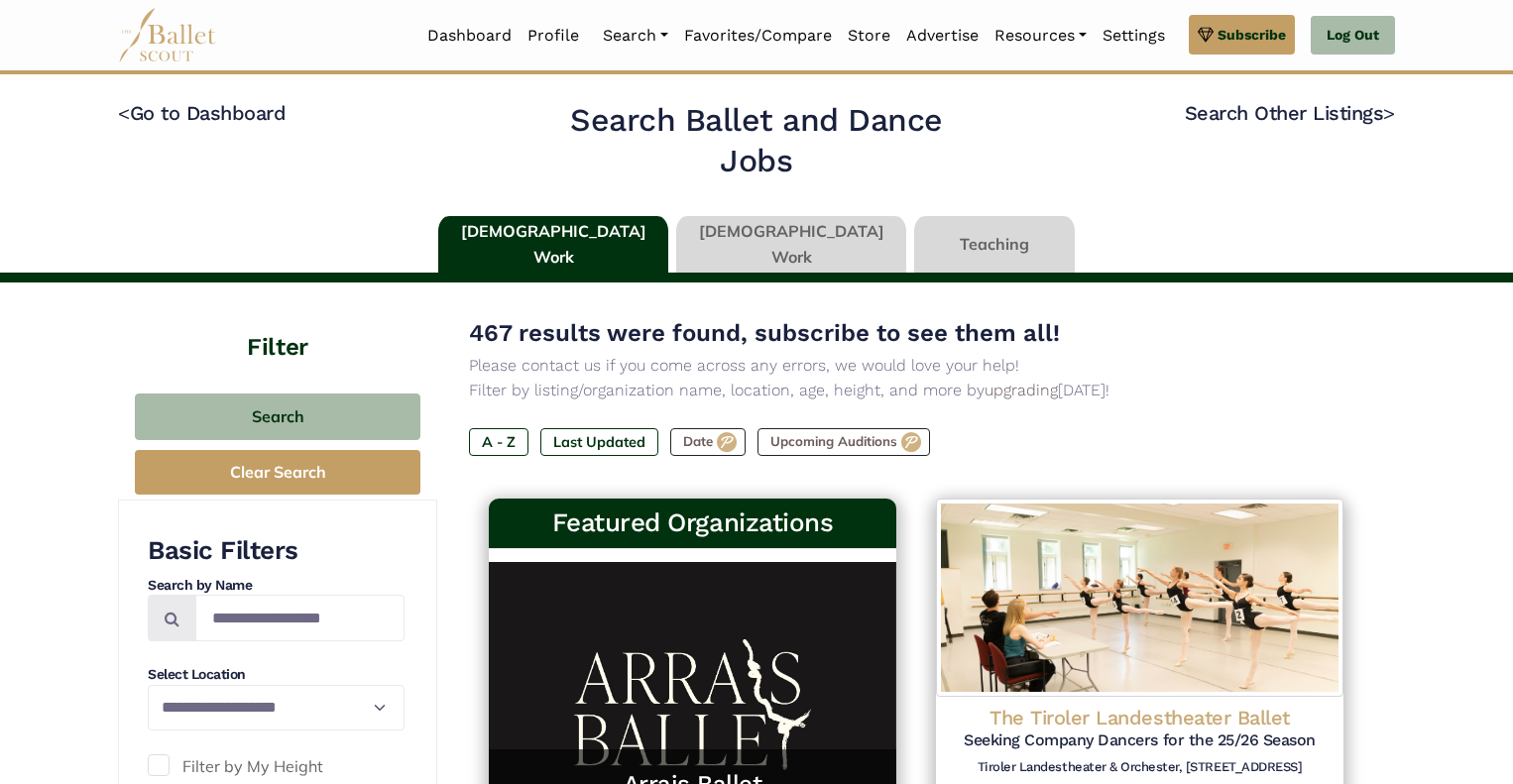 click at bounding box center [994, 244] 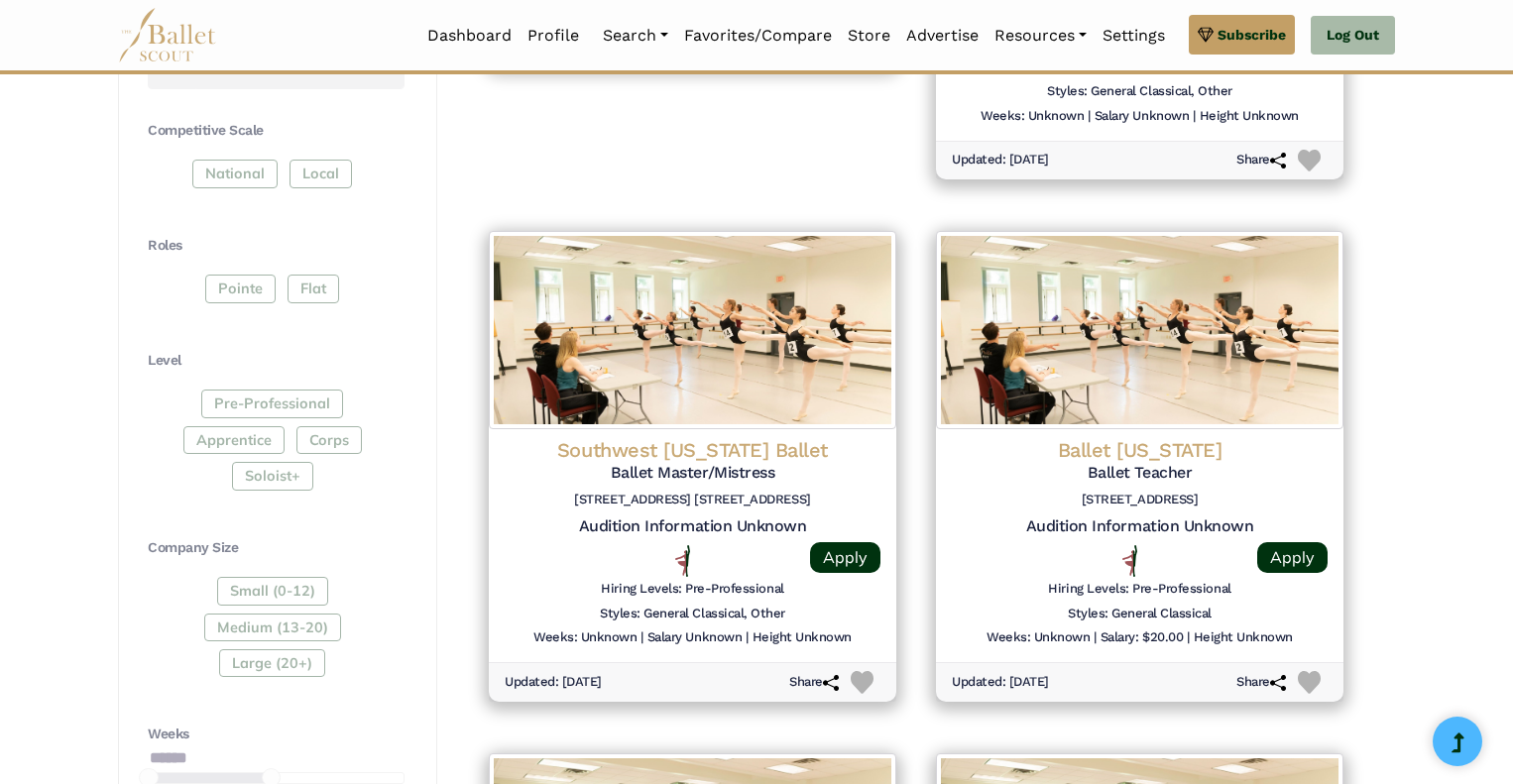 scroll, scrollTop: 807, scrollLeft: 0, axis: vertical 